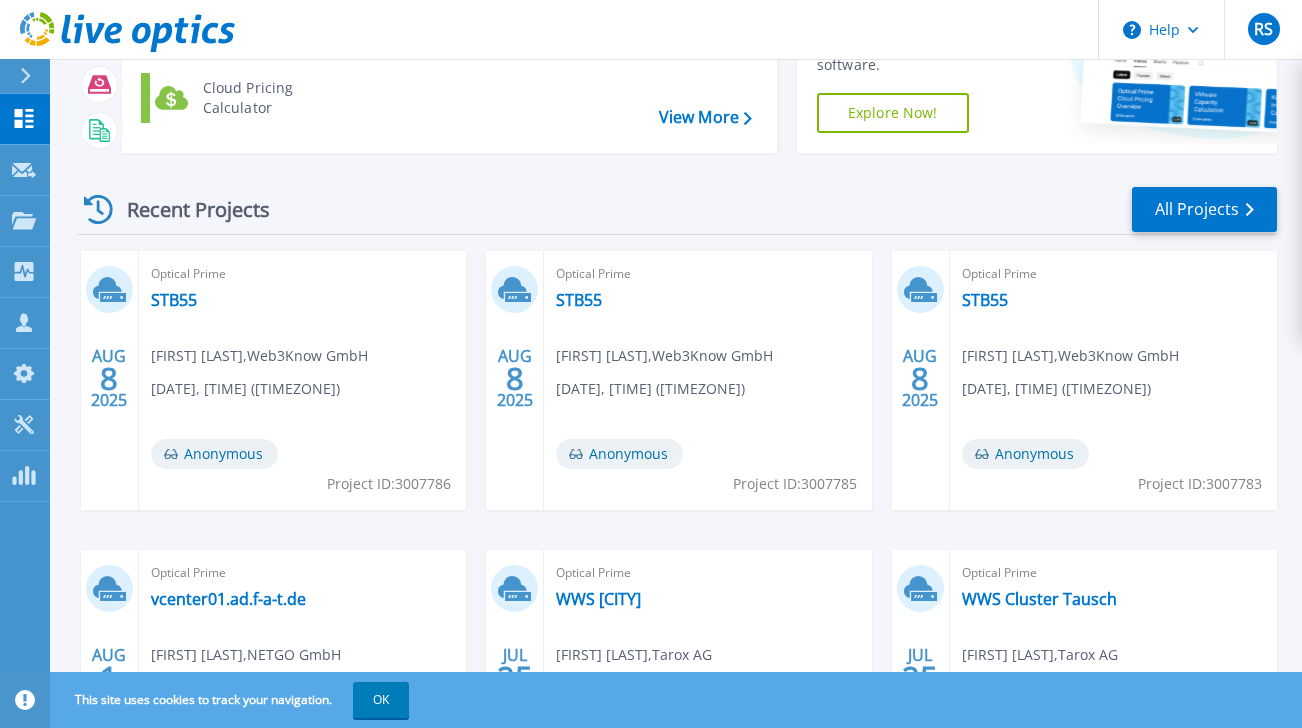scroll, scrollTop: 200, scrollLeft: 0, axis: vertical 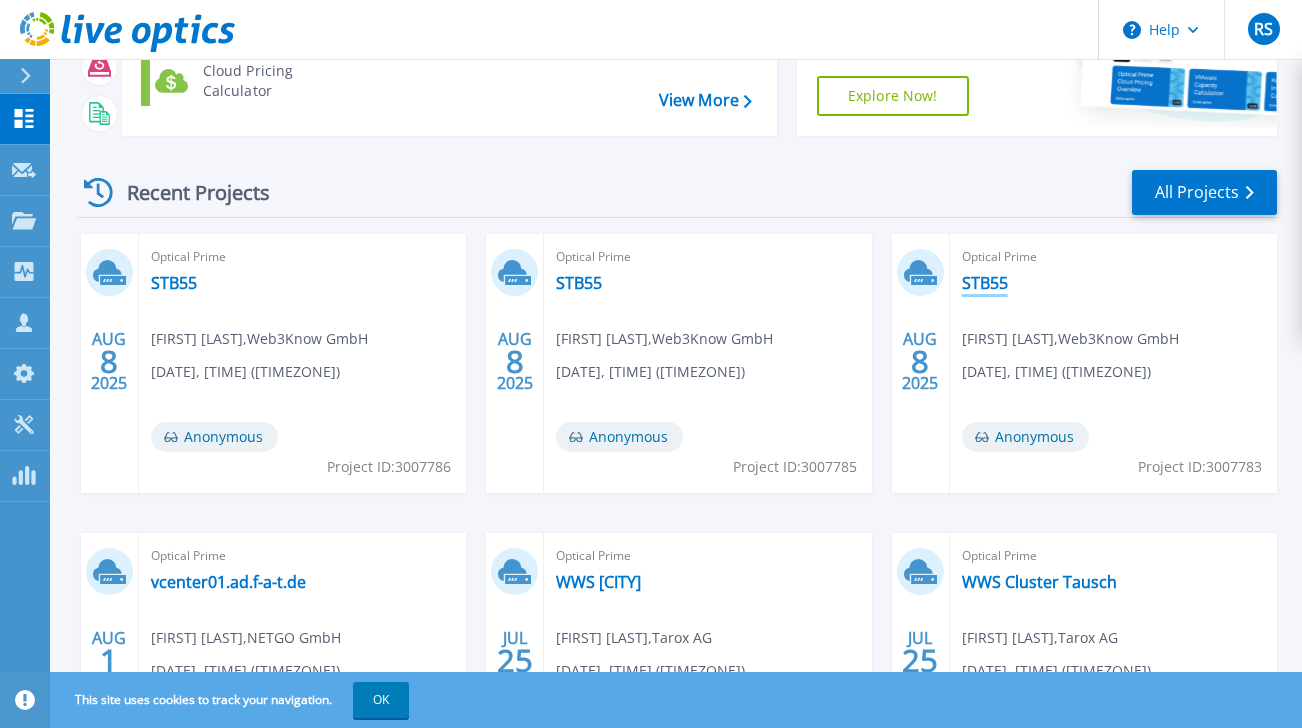 click on "STB55" at bounding box center (985, 283) 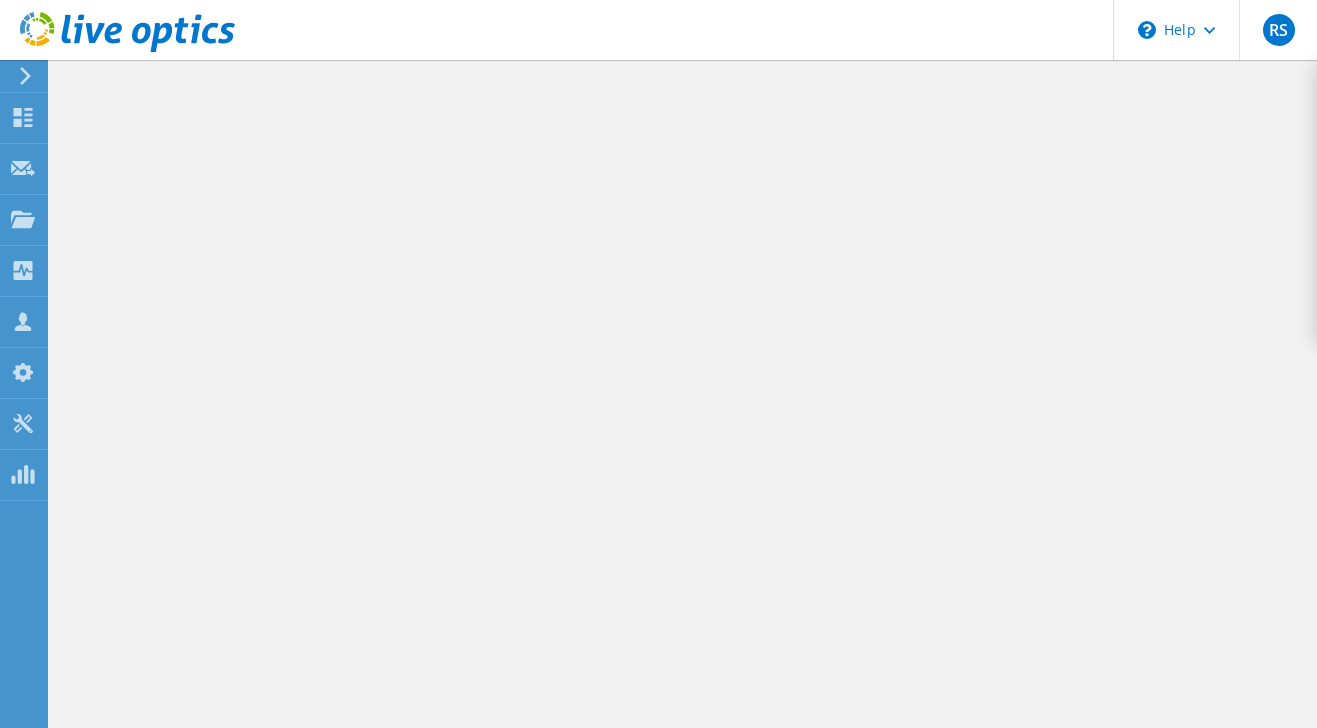 scroll, scrollTop: 0, scrollLeft: 0, axis: both 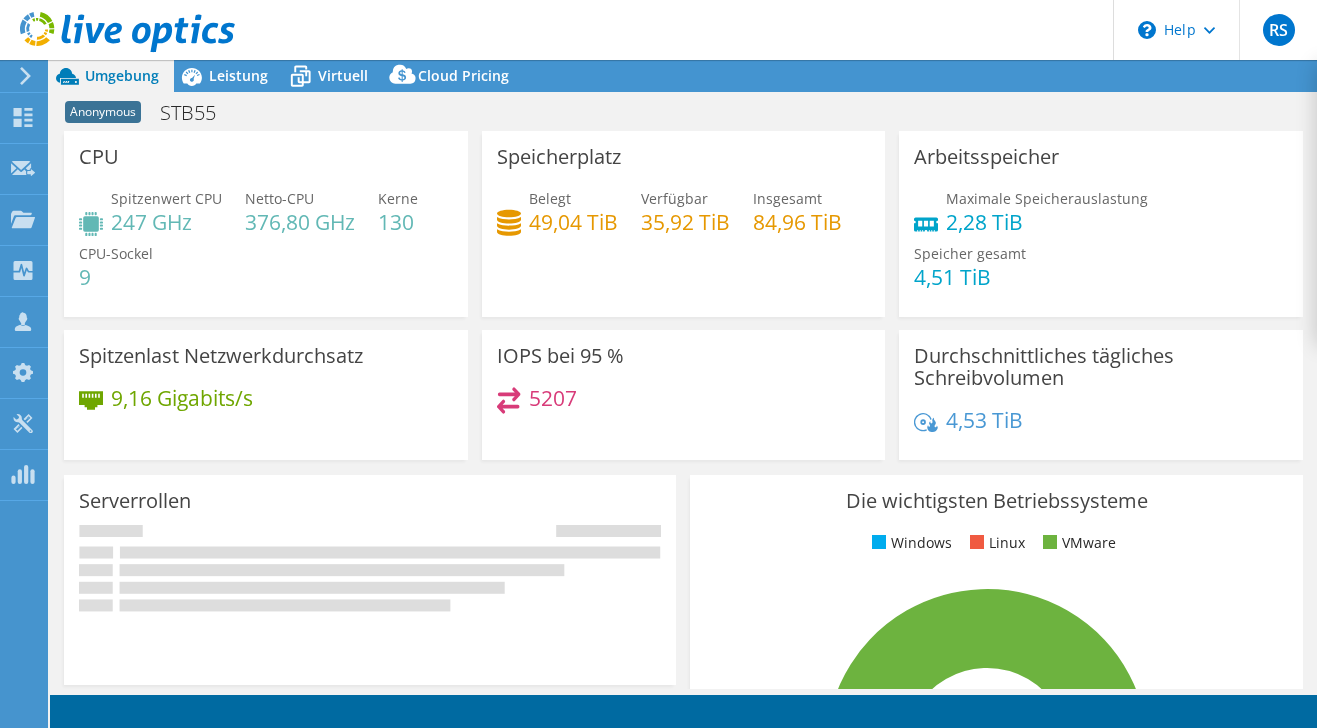 select on "USD" 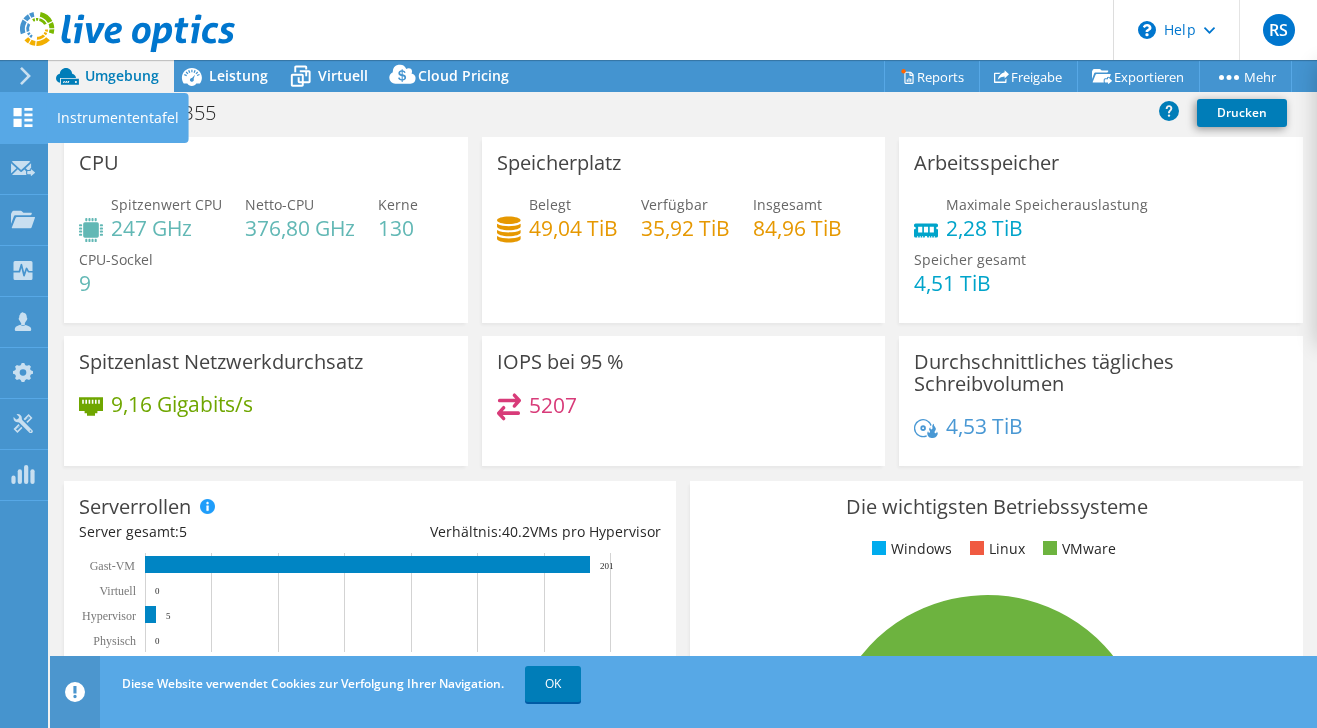 click 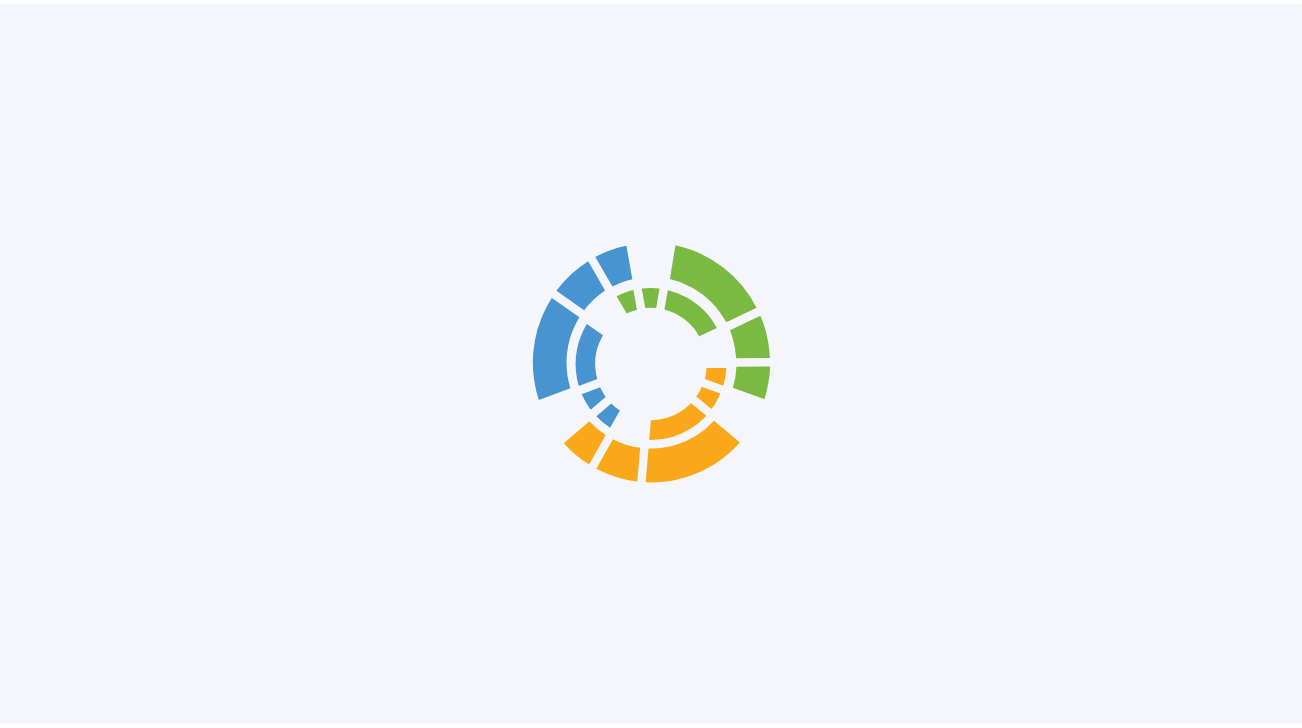 scroll, scrollTop: 0, scrollLeft: 0, axis: both 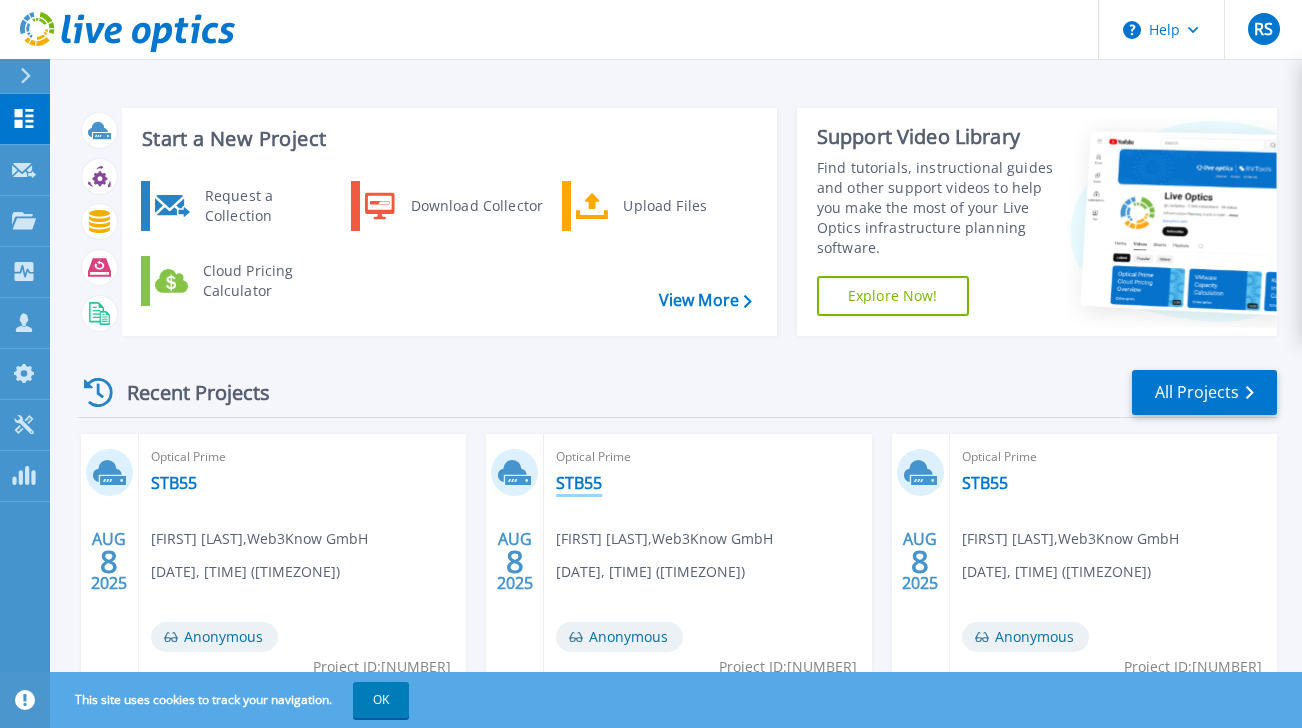 click on "STB55" at bounding box center (579, 483) 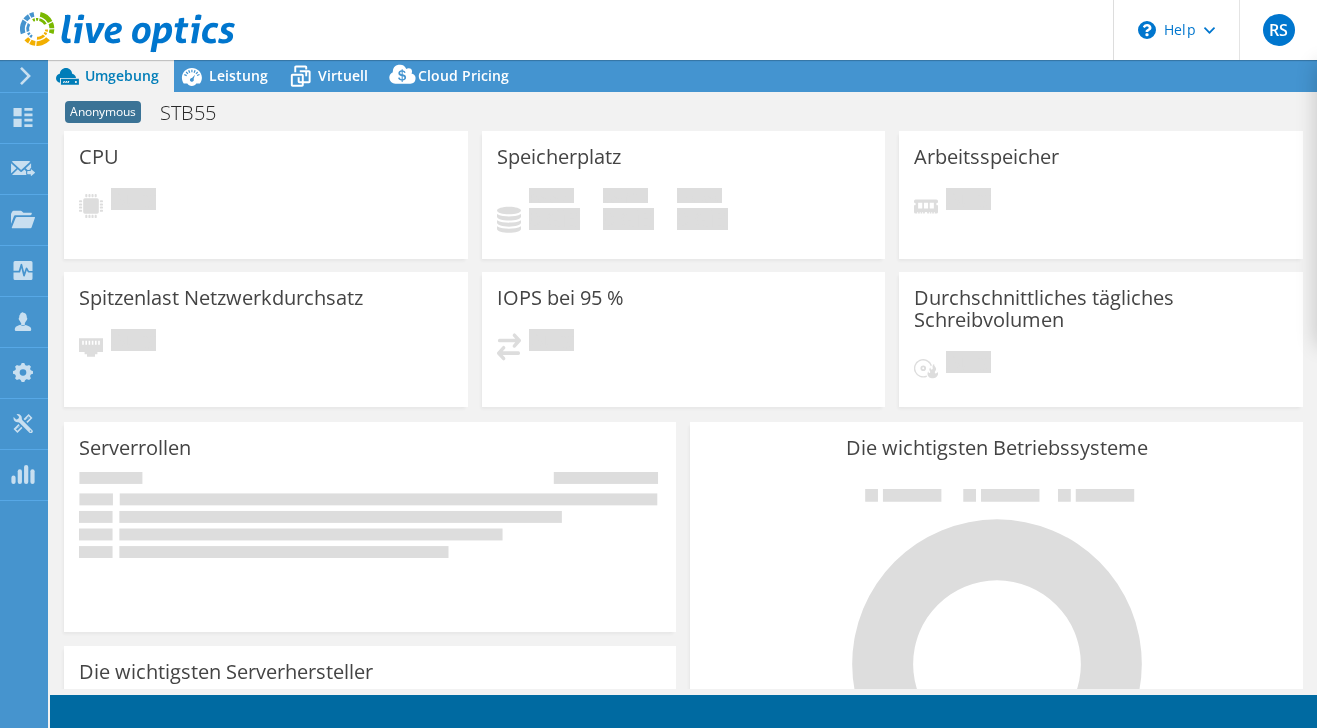 scroll, scrollTop: 0, scrollLeft: 0, axis: both 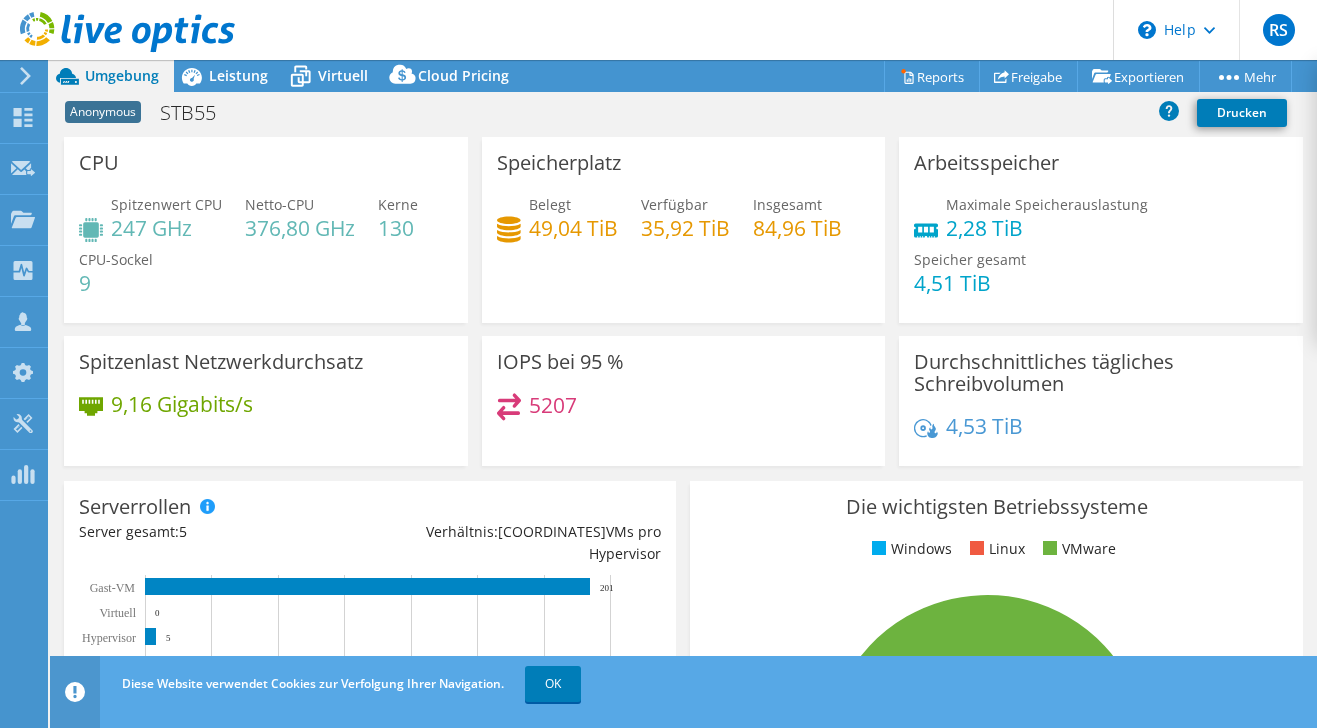 click on "Speicherplatz
Belegt
49,04 TiB
Verfügbar
35,92 TiB
Insgesamt
84,96 TiB" at bounding box center (684, 230) 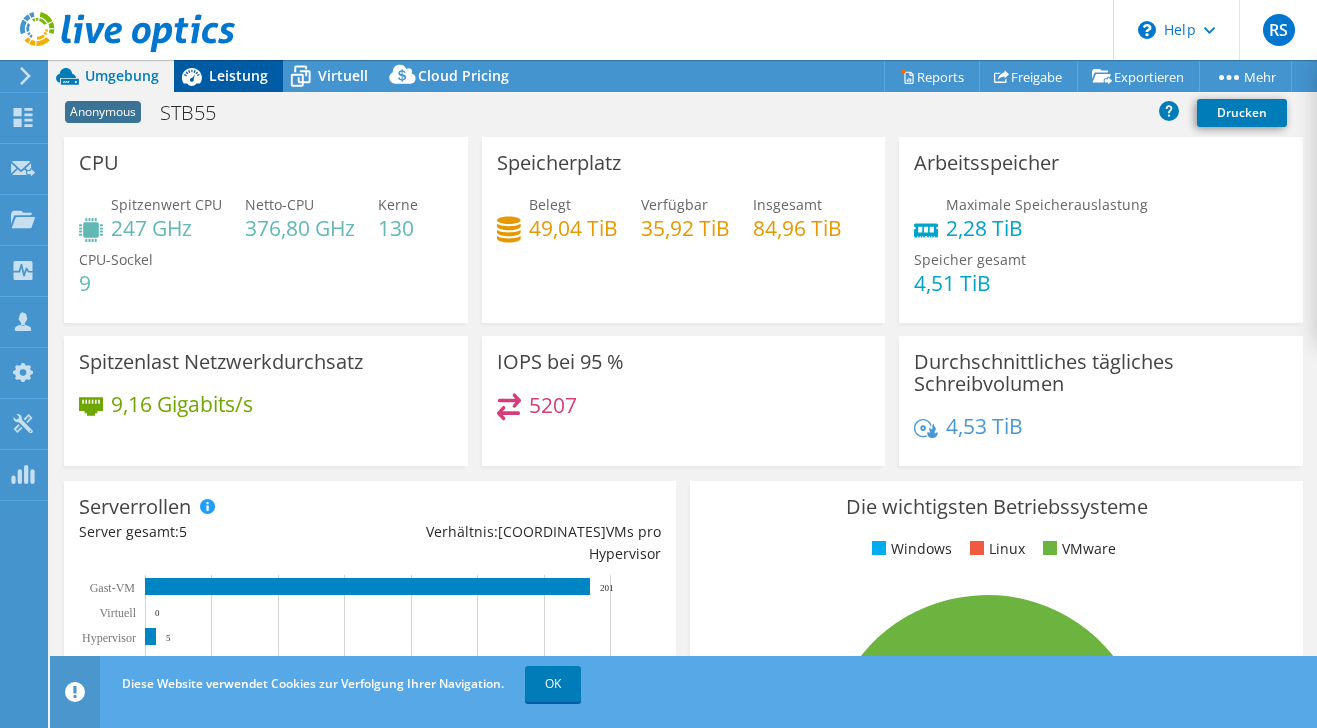 click on "Leistung" at bounding box center [238, 75] 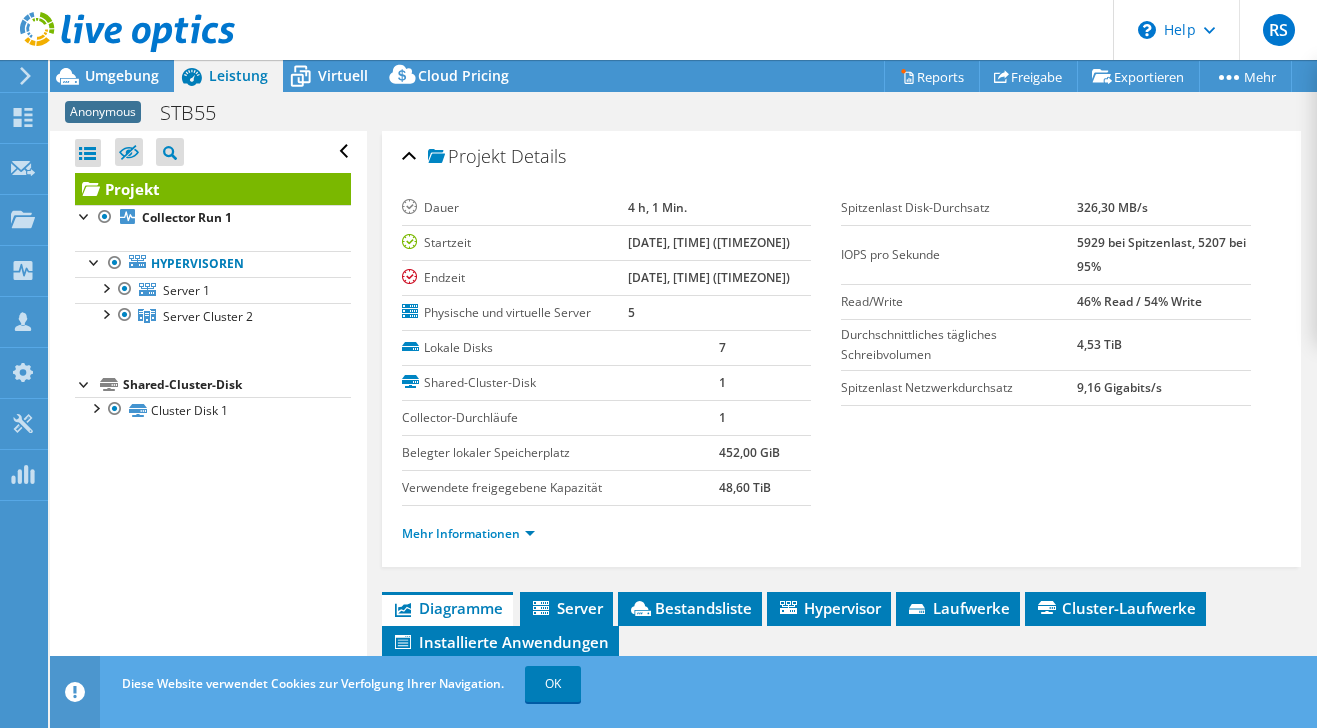 click on "Alle öffnen
Alle schließen
Ausgeschlossene Knoten verbergen
Projektbaumfilter" at bounding box center (208, 410) 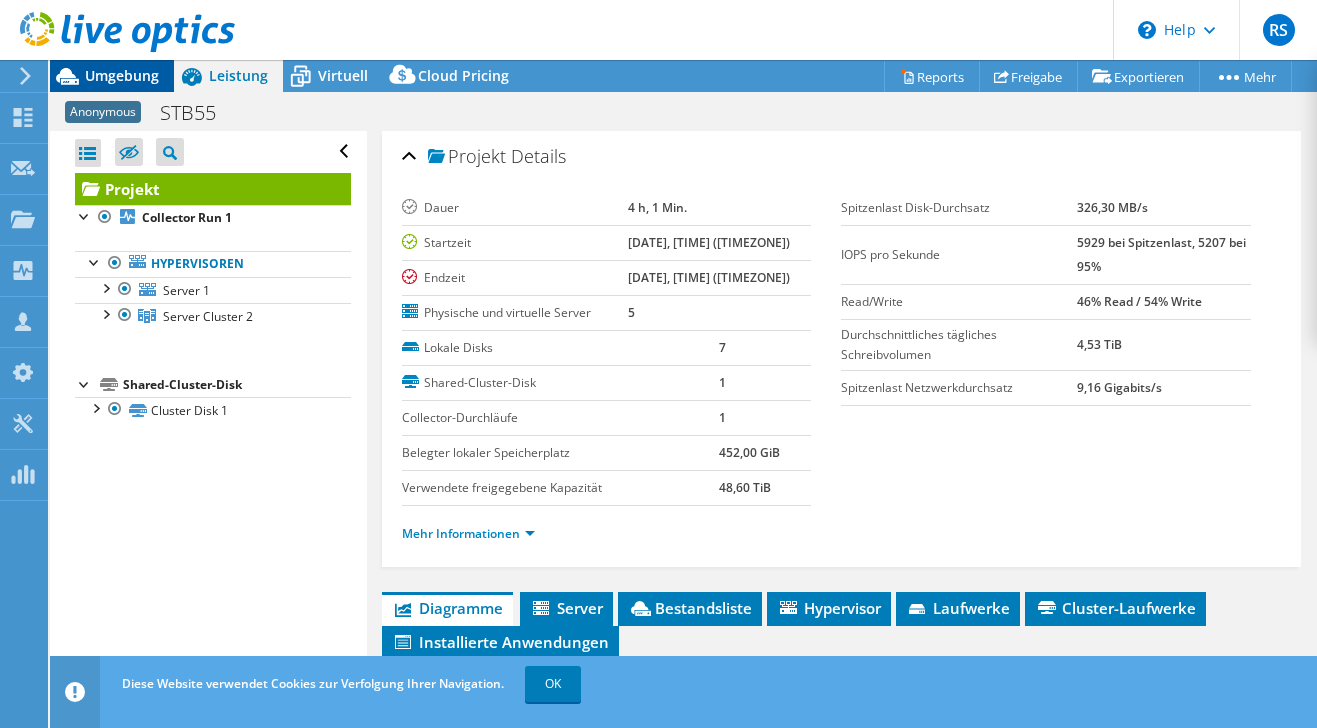 click on "Umgebung" at bounding box center [122, 75] 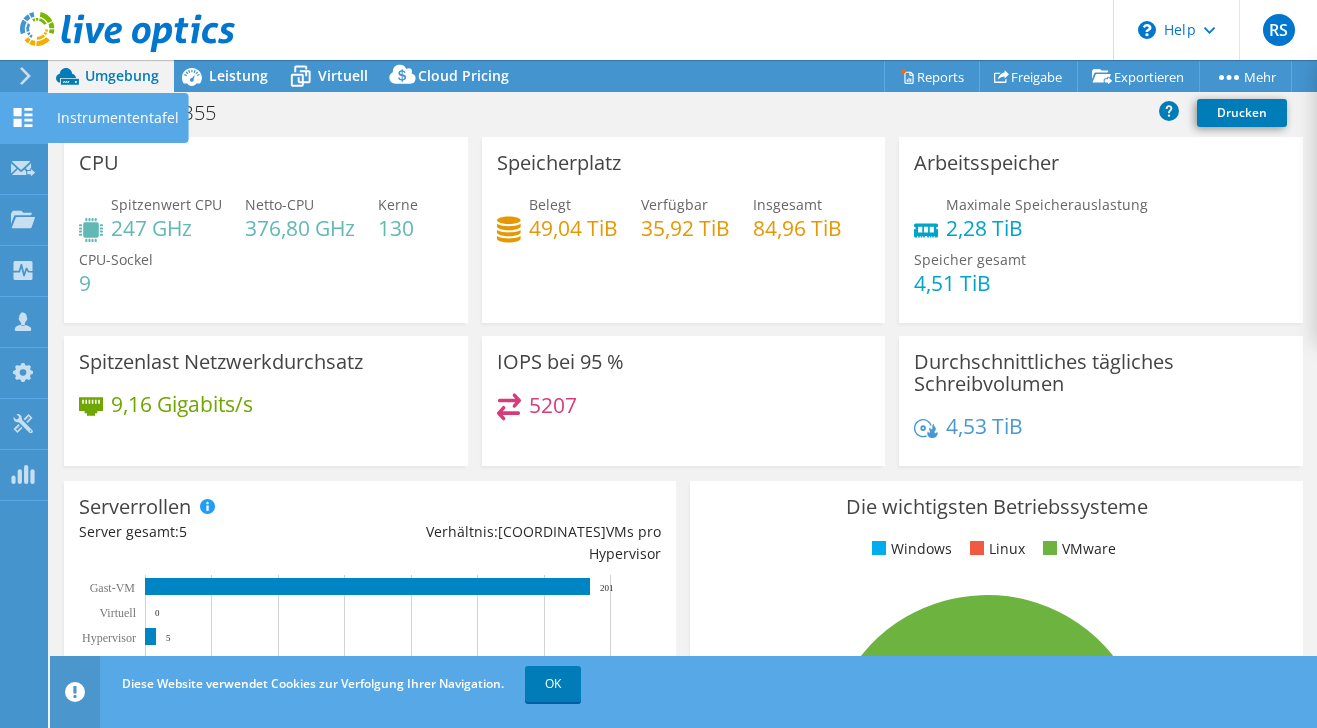 click 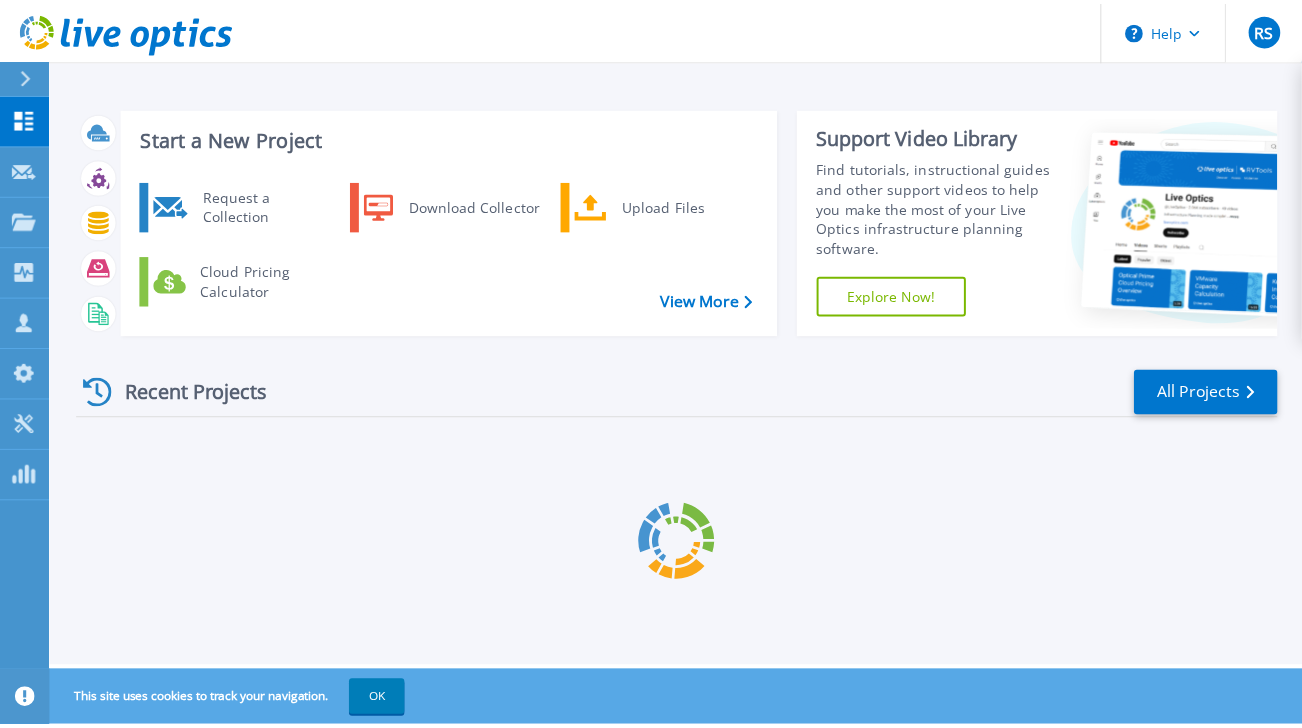 scroll, scrollTop: 0, scrollLeft: 0, axis: both 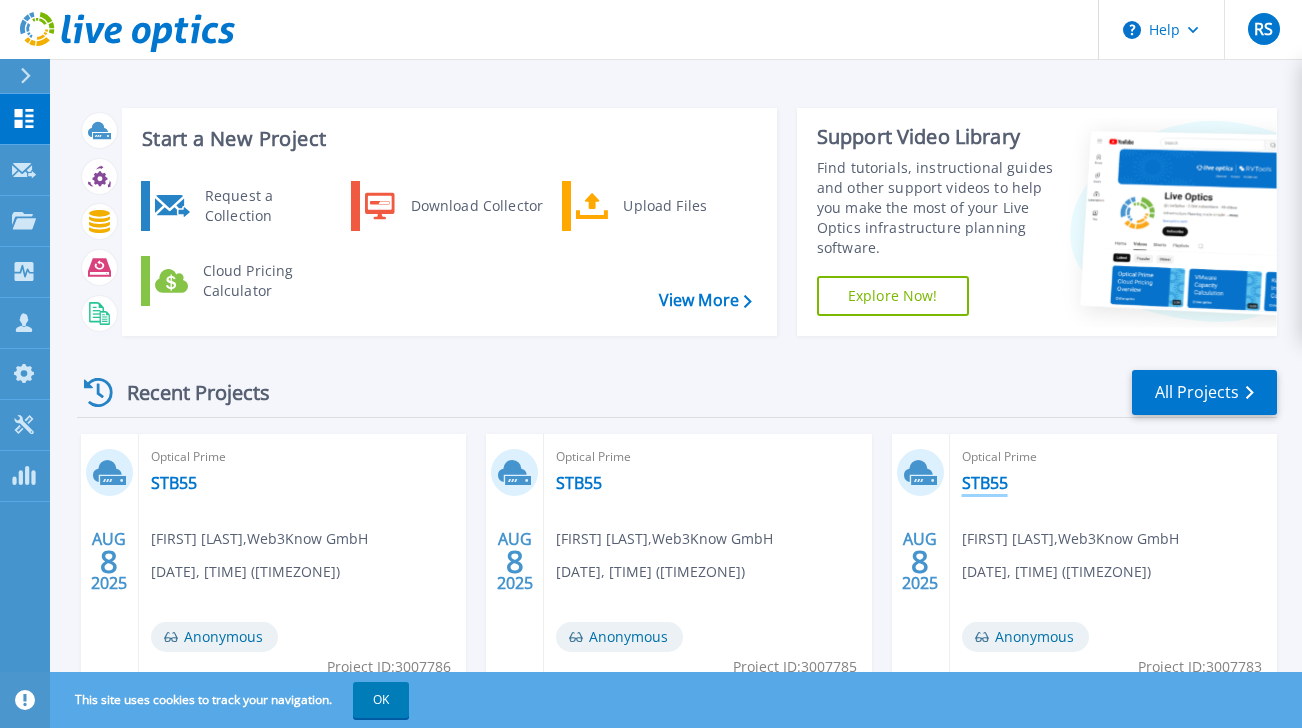 click on "STB55" at bounding box center (985, 483) 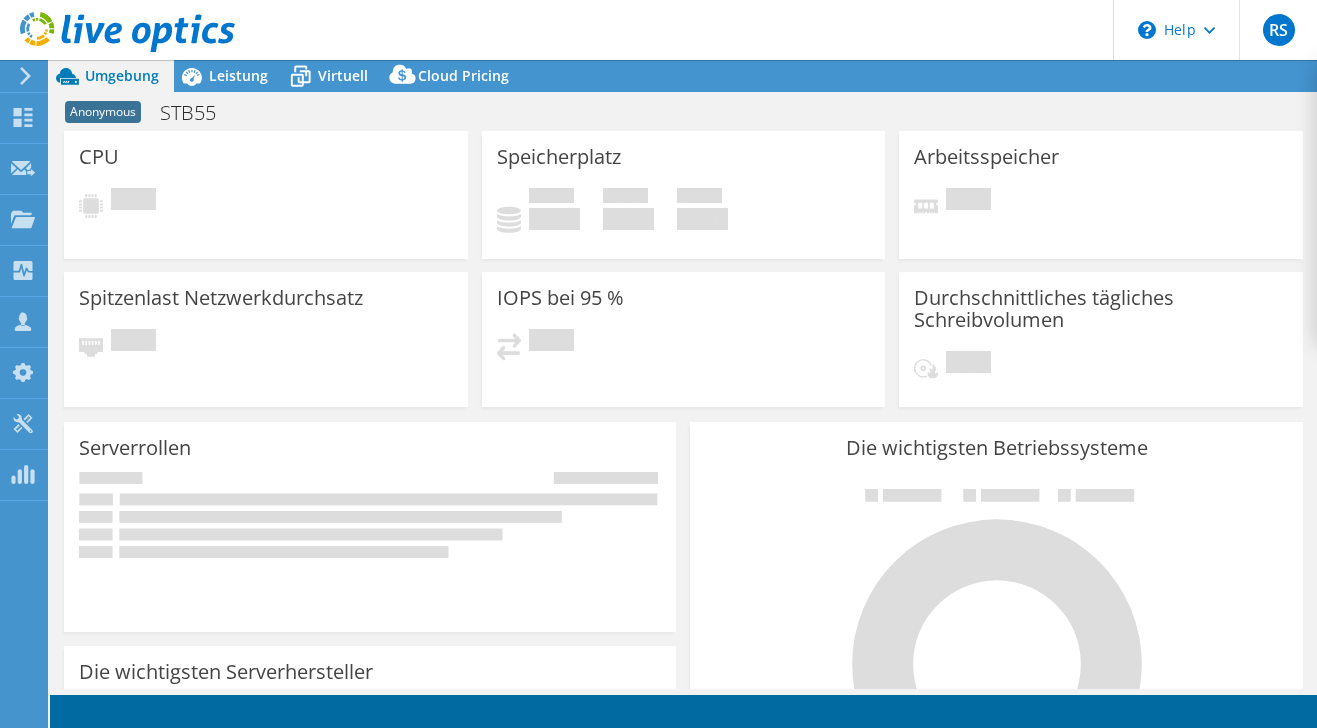 scroll, scrollTop: 0, scrollLeft: 0, axis: both 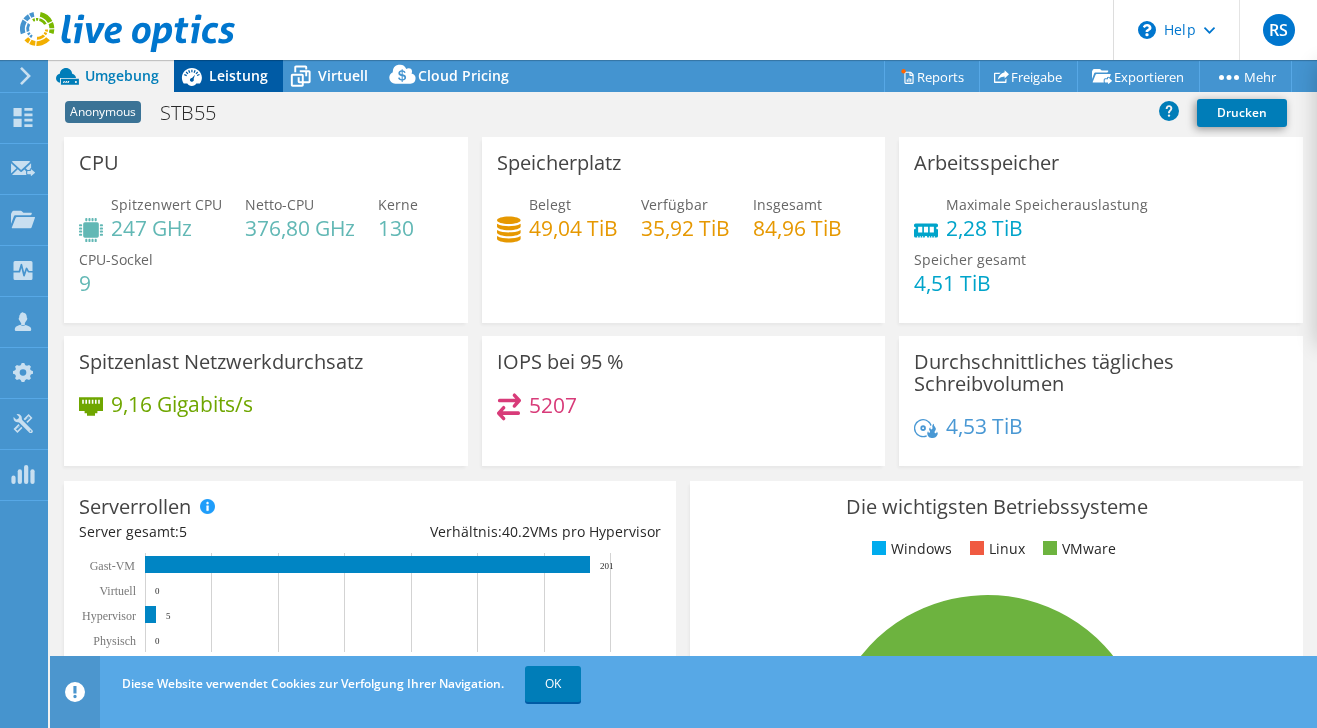 click on "Leistung" at bounding box center (238, 75) 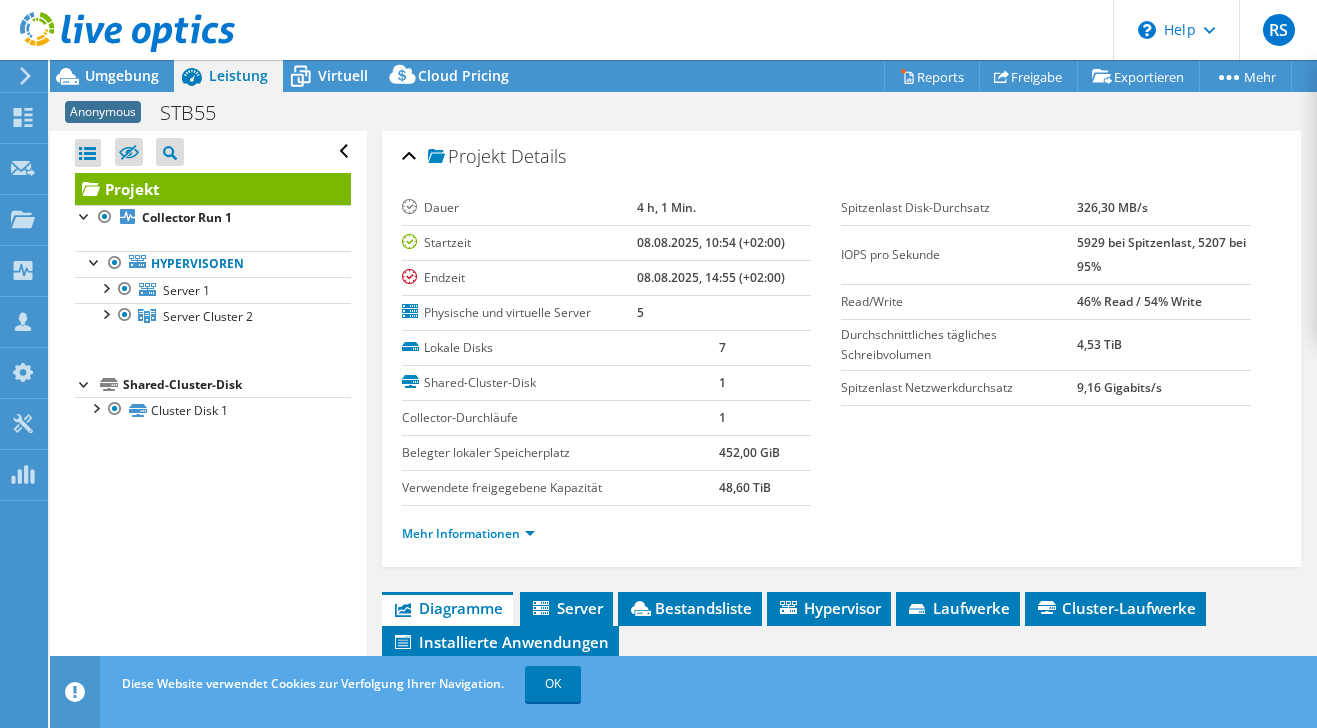 click on "Dauer
4 h, 1 Min.
Startzeit
08.08.2025, 10:54 (+02:00)
Endzeit
08.08.2025, 14:55 (+02:00)
Physische und virtuelle Server
5
Lokale Disks
7
Shared-Cluster-Disk
1
Collector-Durchläufe
1
Belegter lokaler Speicherplatz
452,00 GiB" at bounding box center (841, 376) 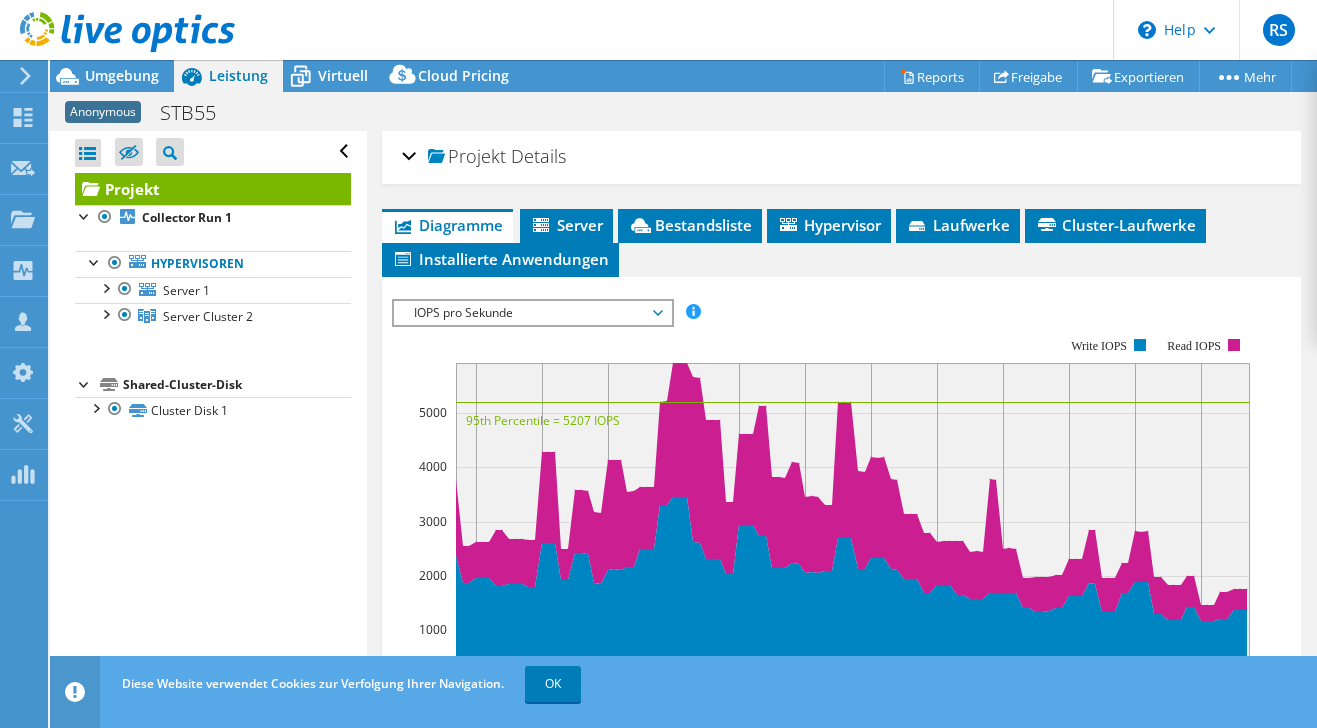 click on "Anonymous
[COMPANY]
Drucken" at bounding box center [683, 112] 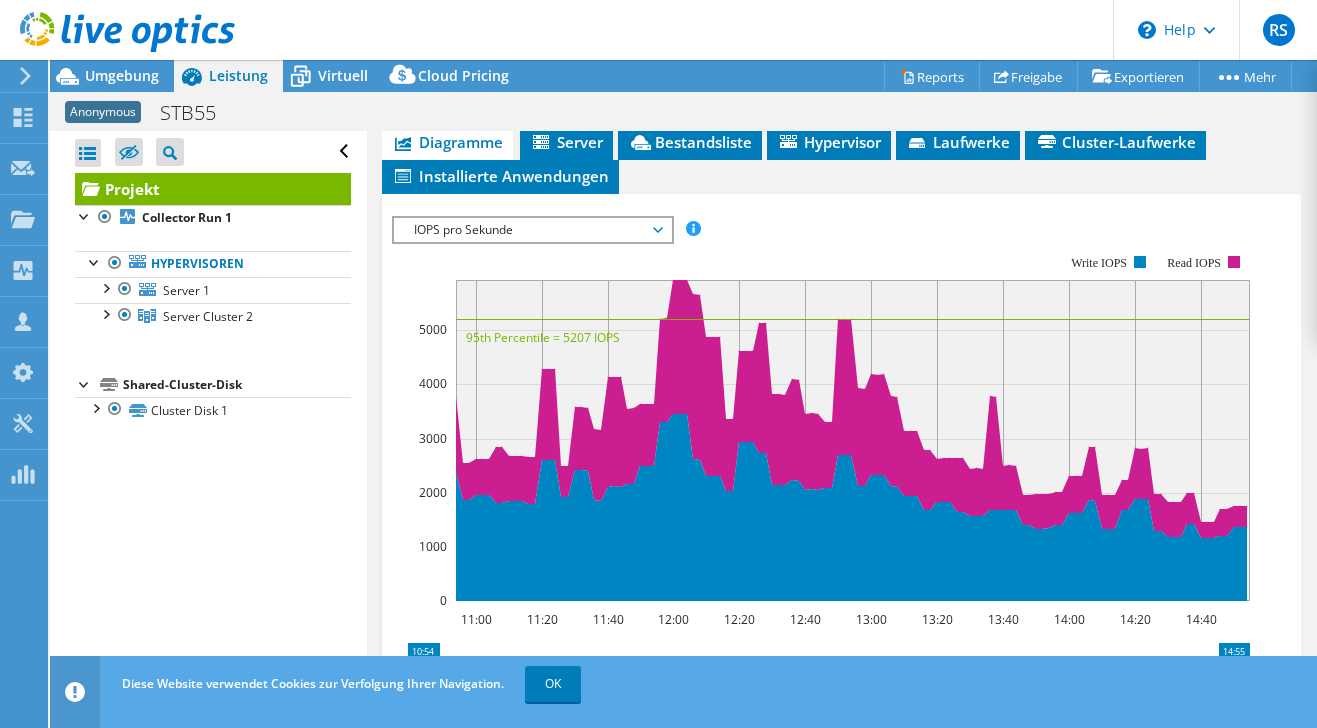 scroll, scrollTop: 0, scrollLeft: 0, axis: both 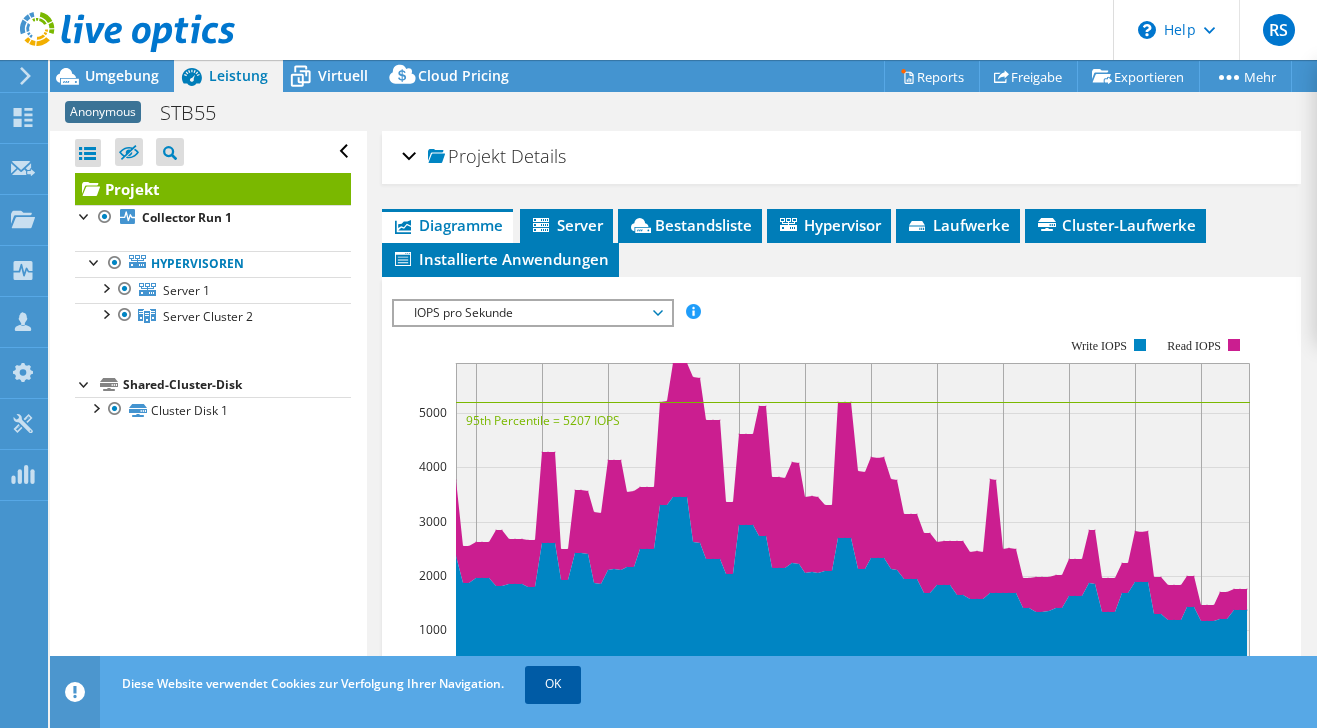 click on "OK" at bounding box center [553, 684] 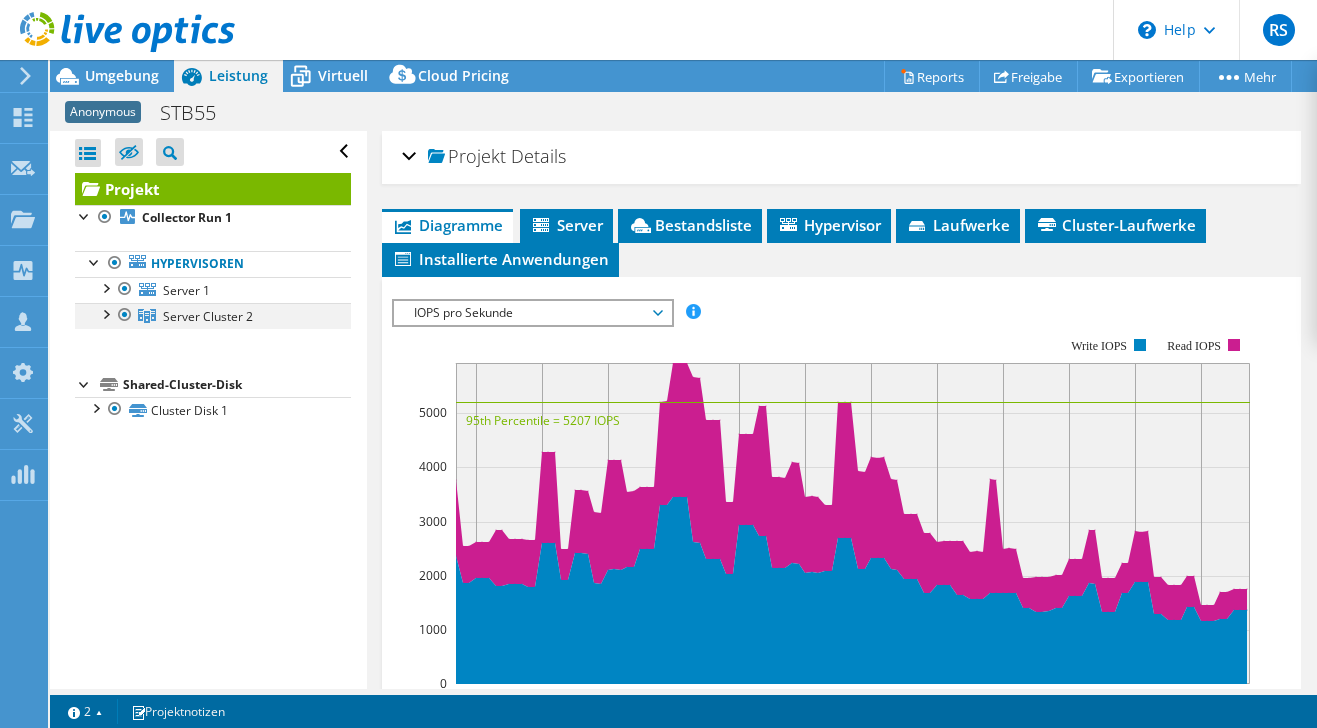 click at bounding box center [105, 313] 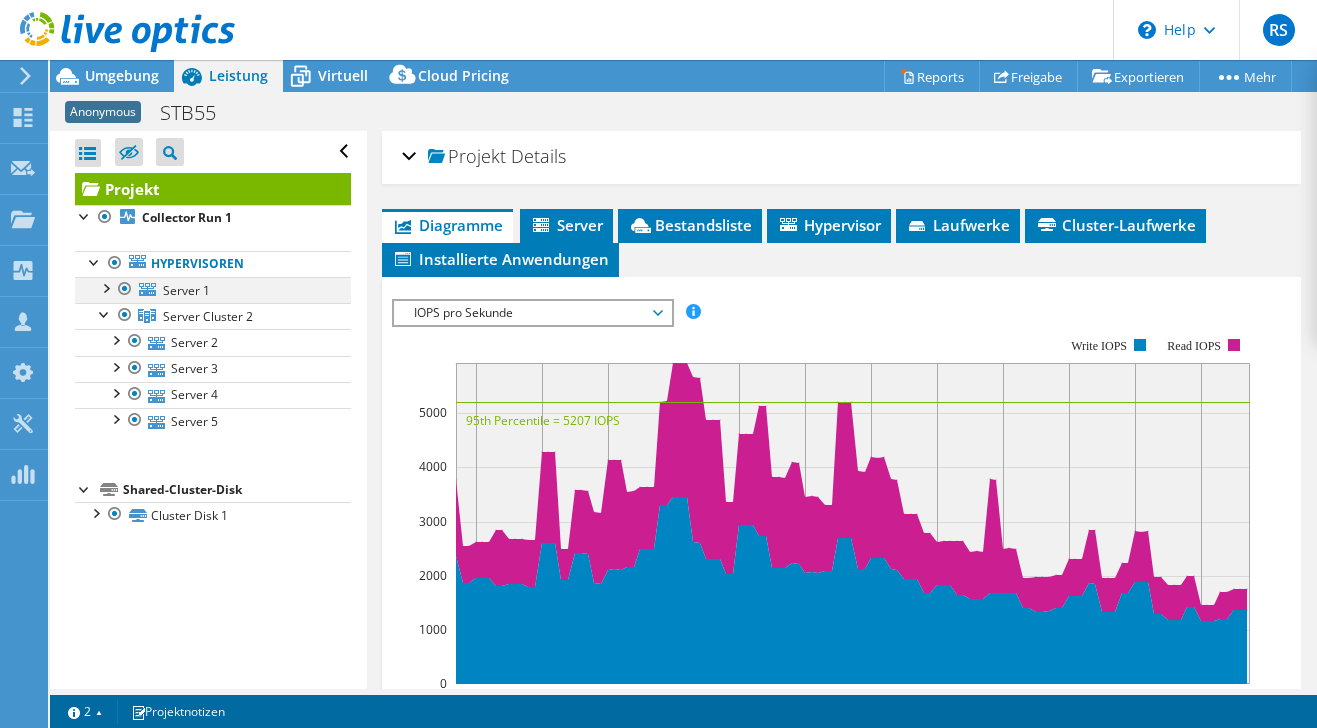 click at bounding box center [105, 287] 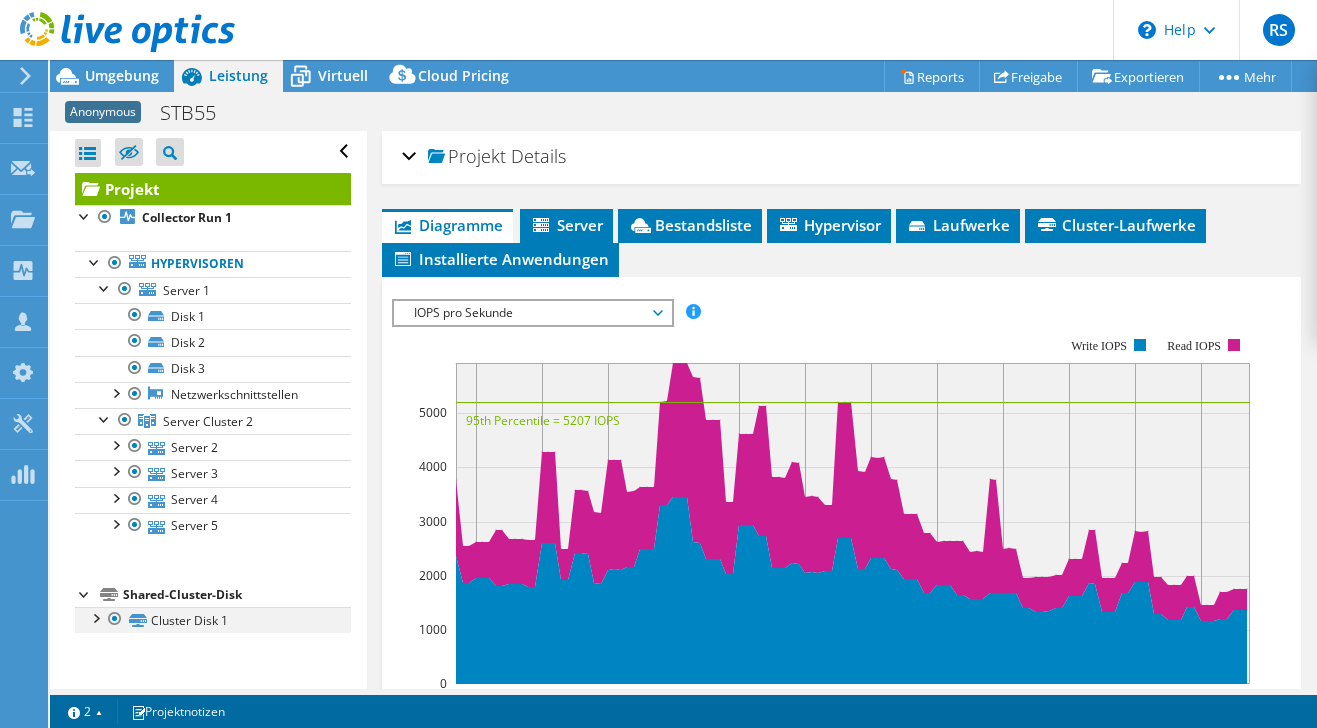 click at bounding box center [95, 617] 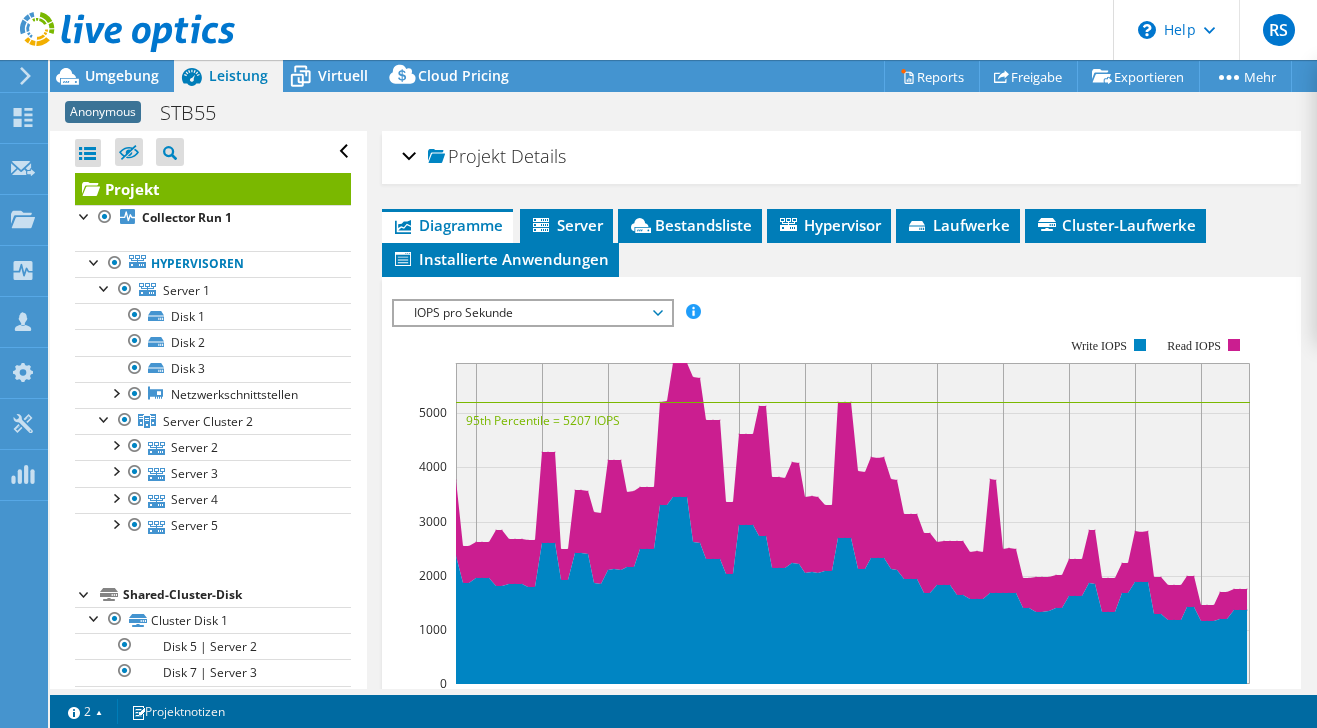 scroll, scrollTop: 73, scrollLeft: 0, axis: vertical 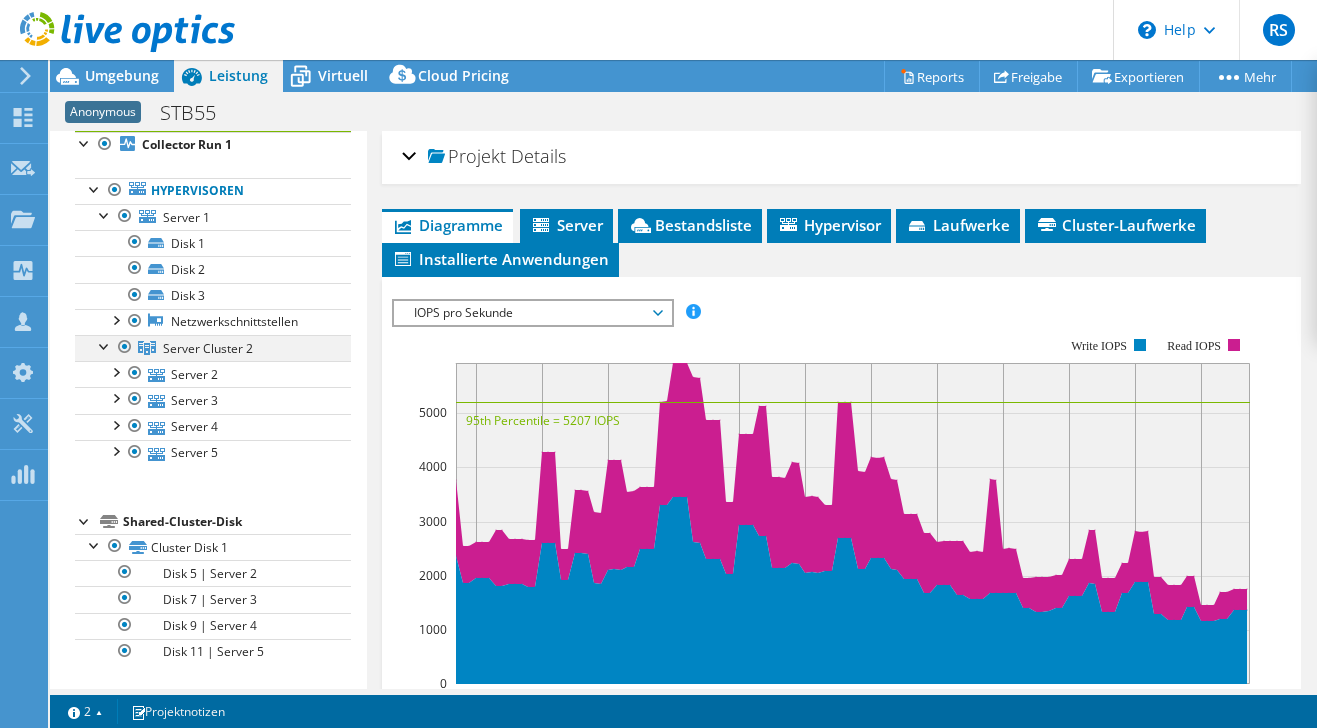 click at bounding box center [105, 345] 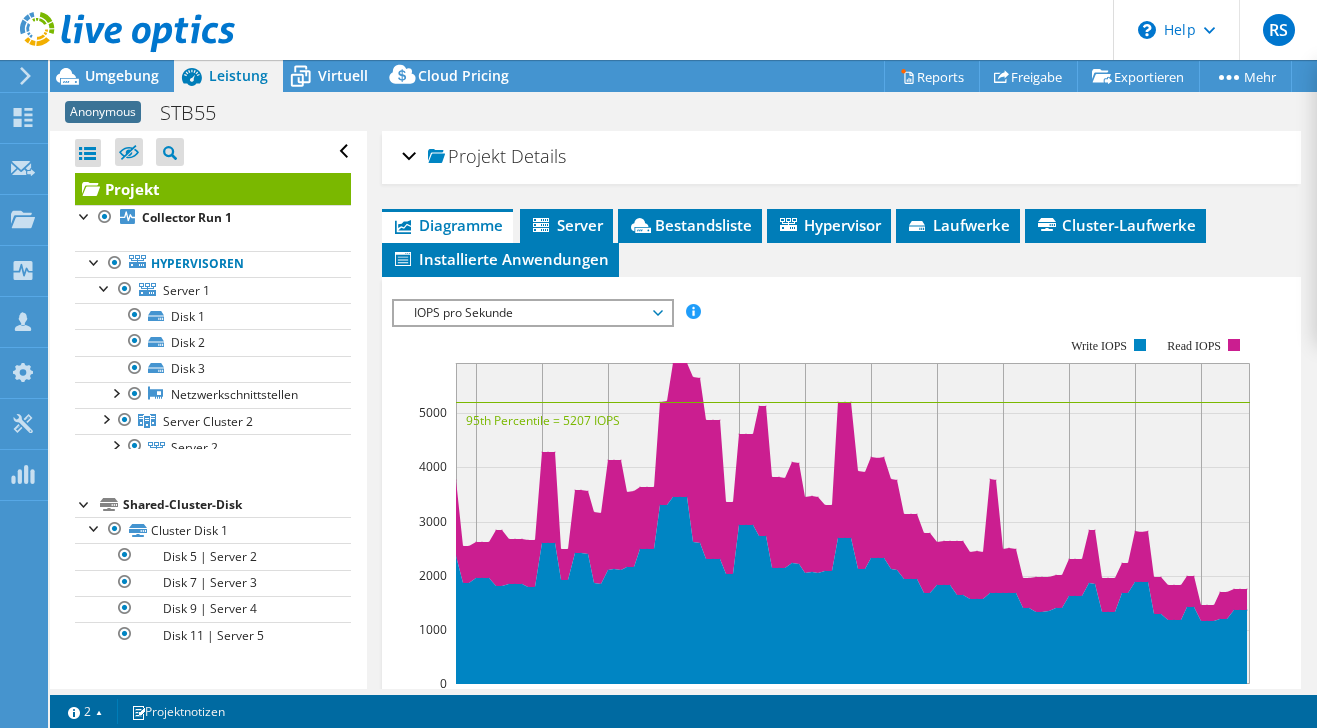 scroll, scrollTop: 0, scrollLeft: 0, axis: both 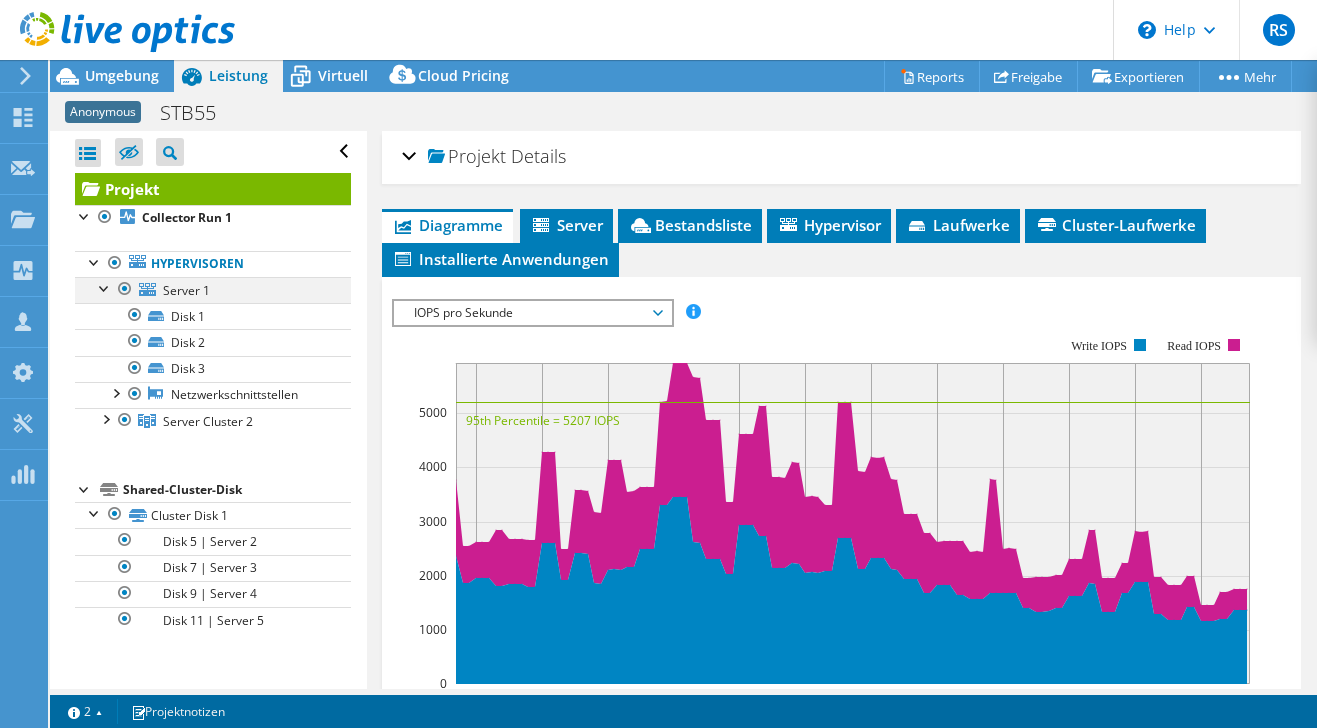 click at bounding box center [105, 287] 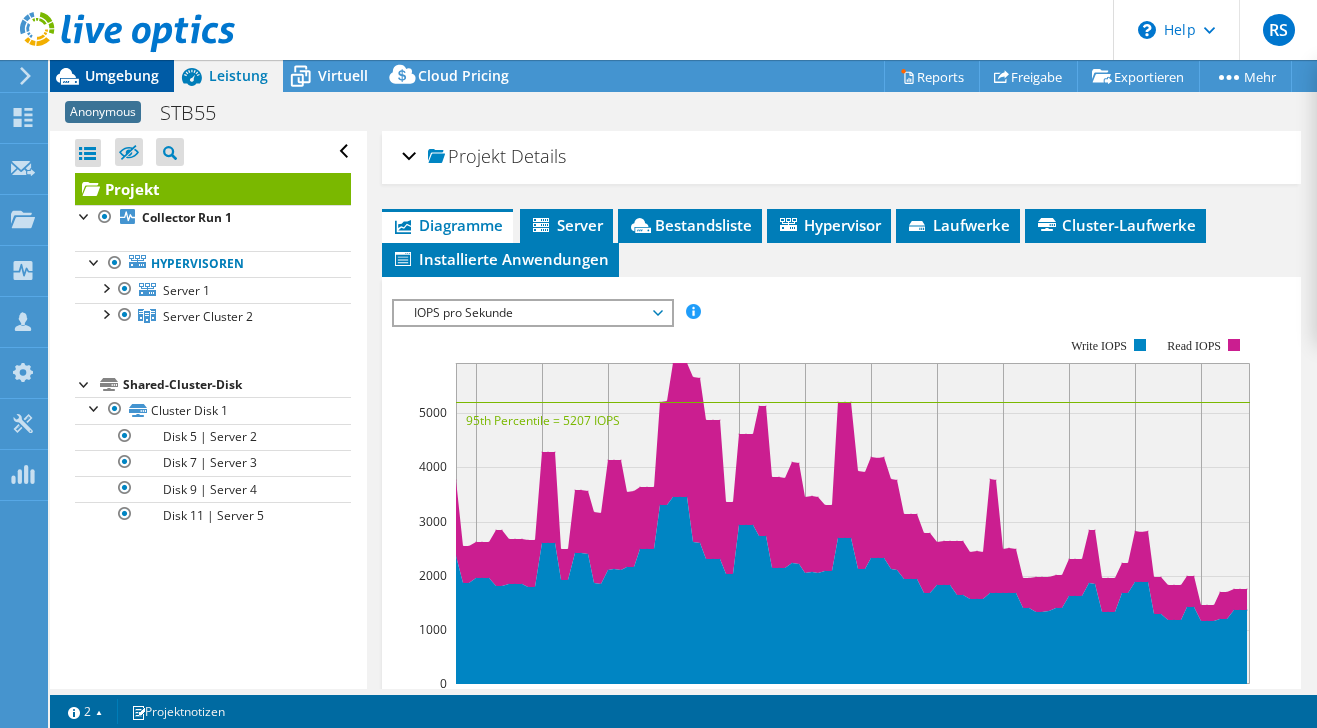 click on "Umgebung" at bounding box center (122, 75) 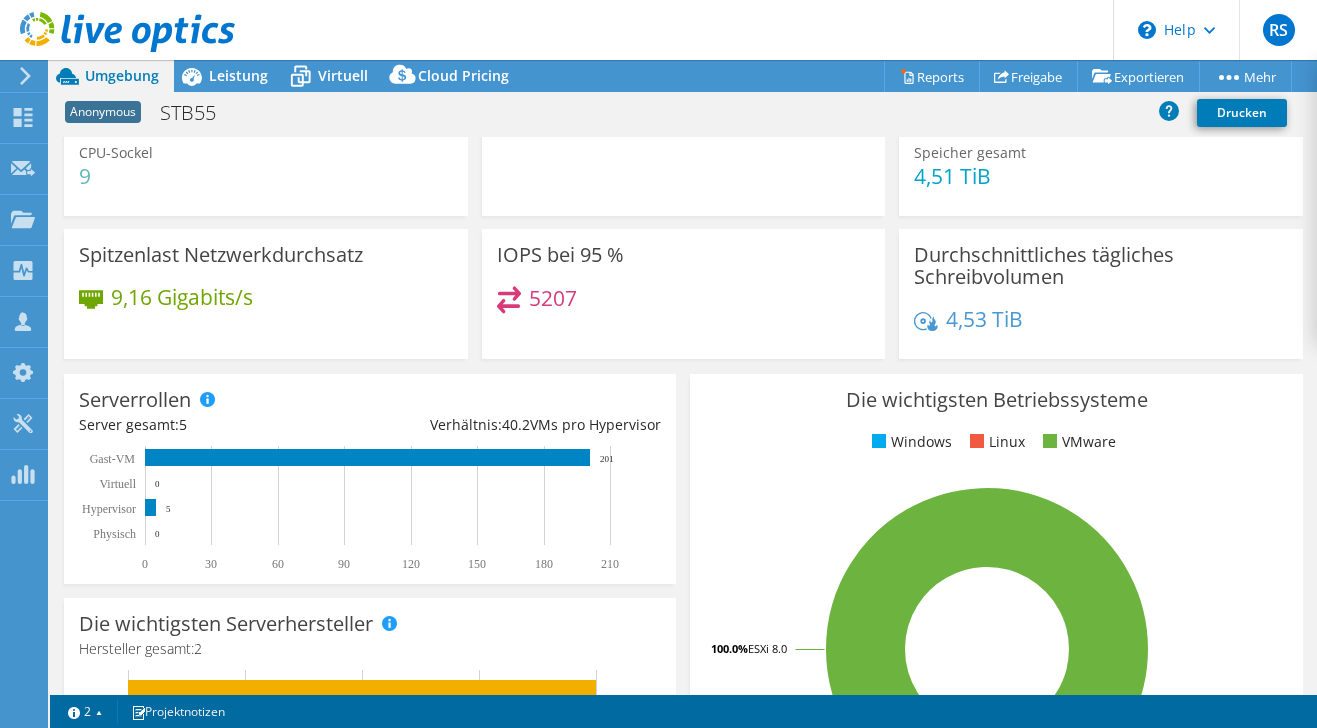 scroll, scrollTop: 0, scrollLeft: 0, axis: both 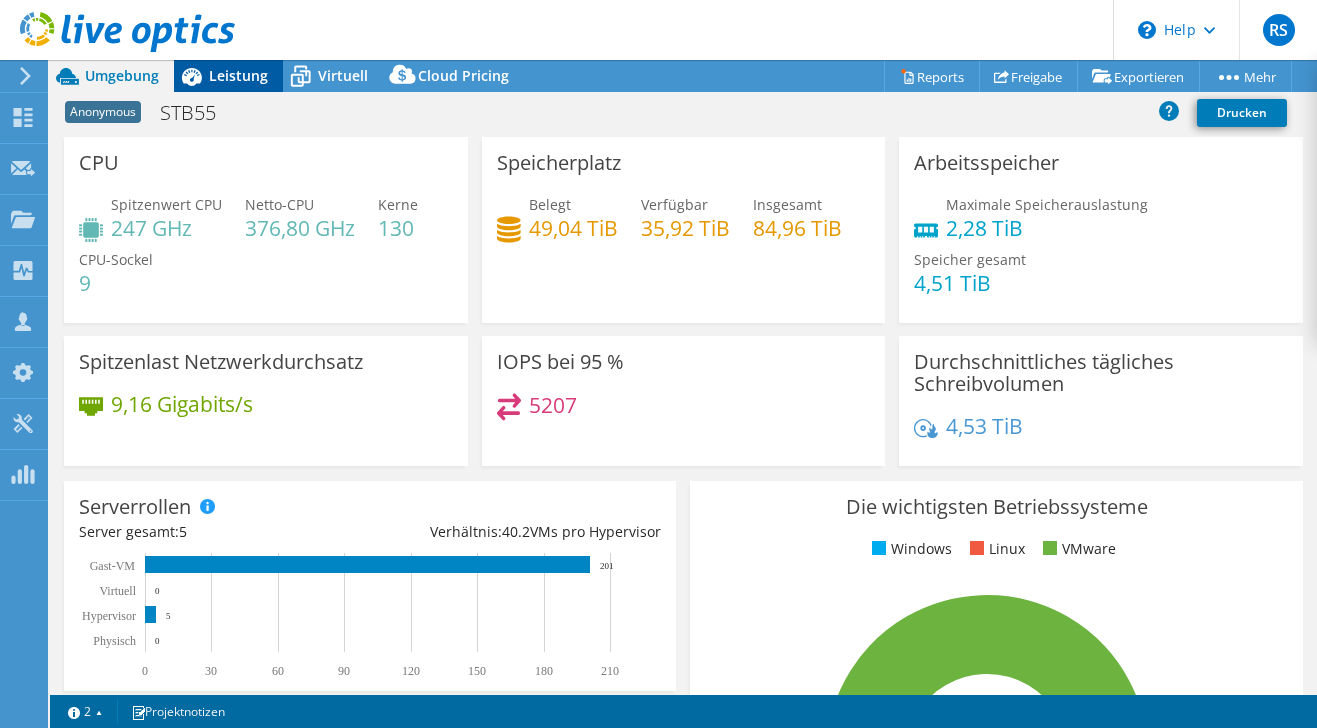 click on "Leistung" at bounding box center (238, 75) 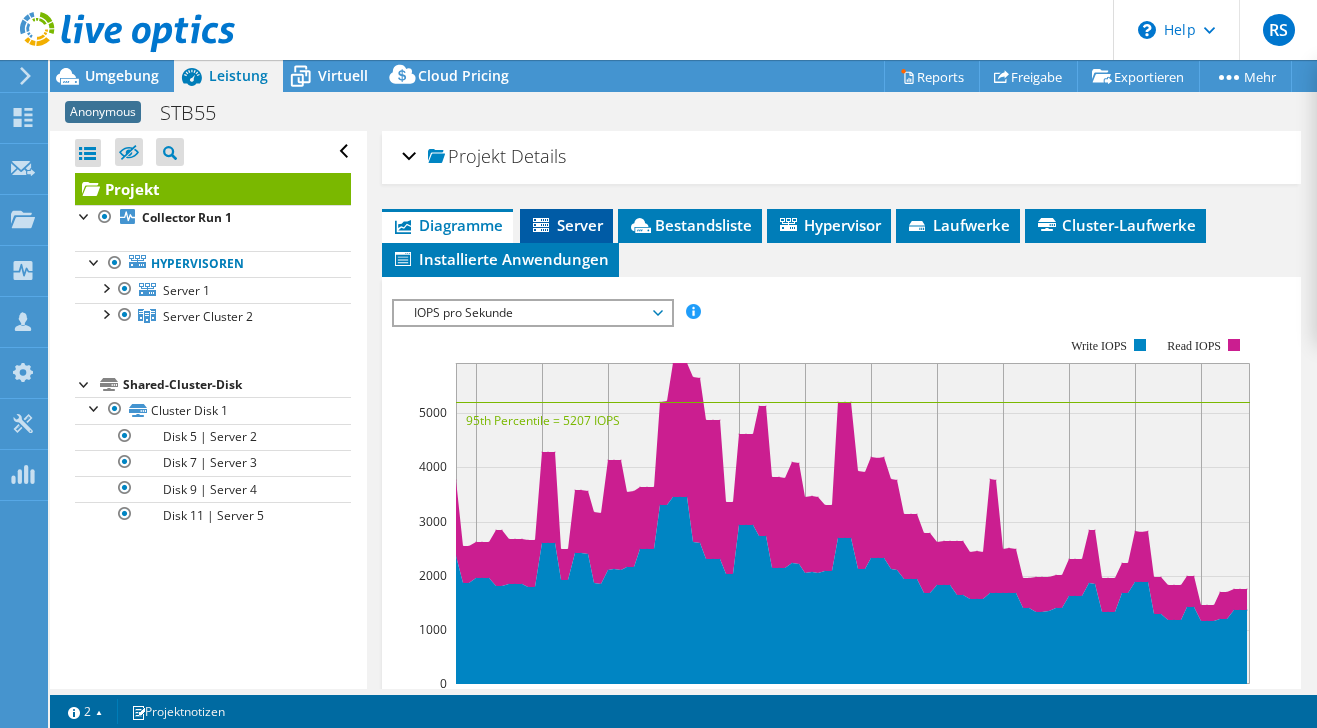 click on "Server" at bounding box center [566, 225] 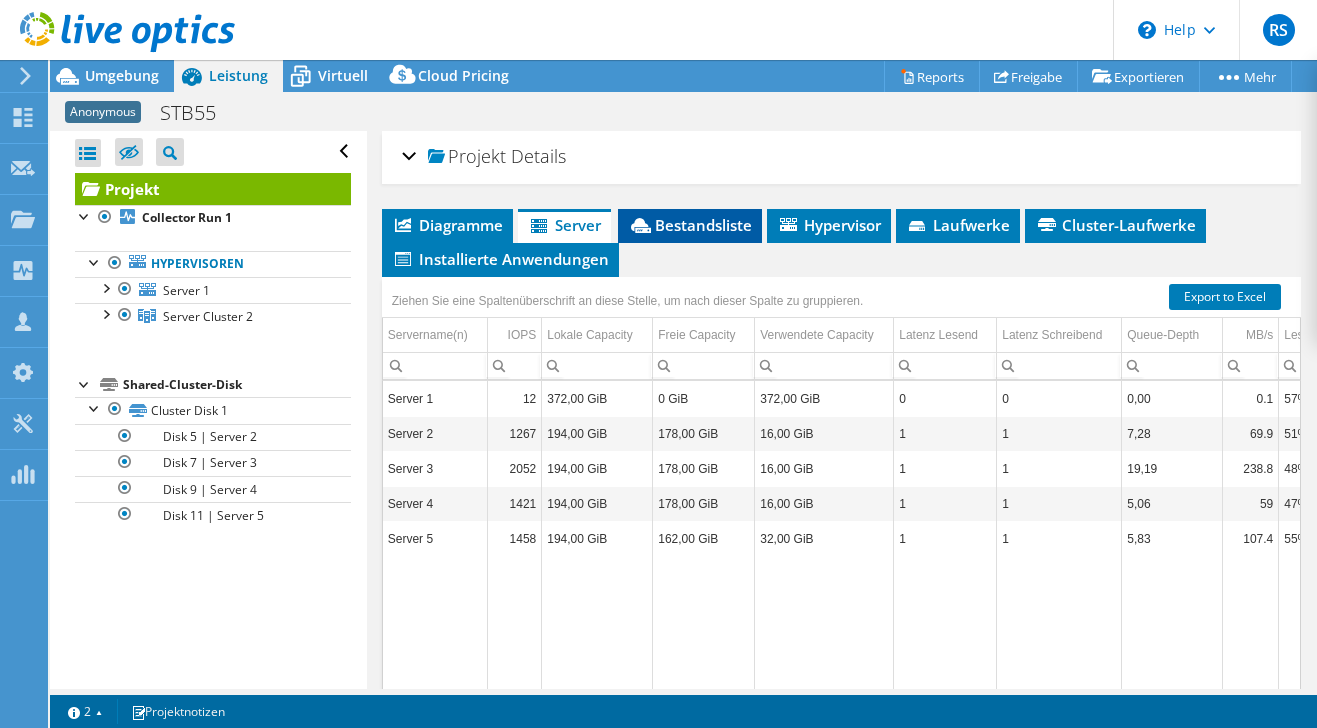 click on "Bestandsliste" at bounding box center [690, 225] 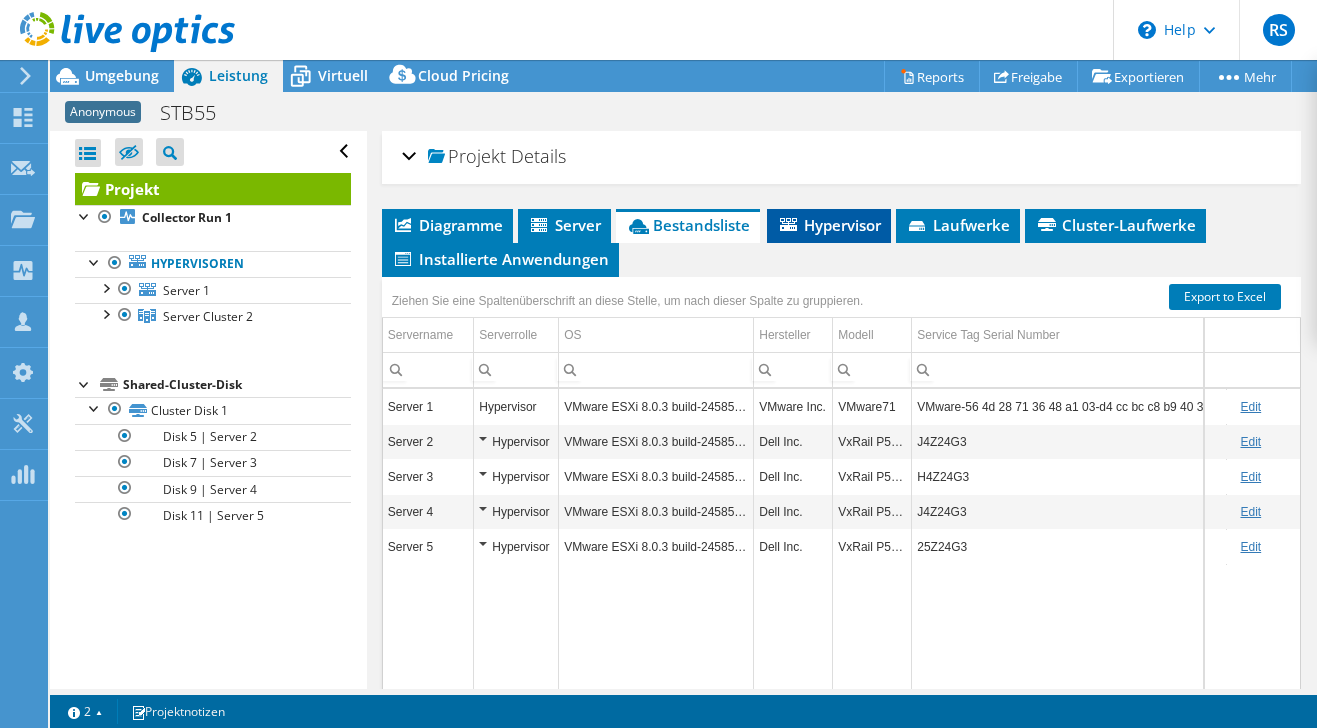 click on "Hypervisor" at bounding box center (829, 225) 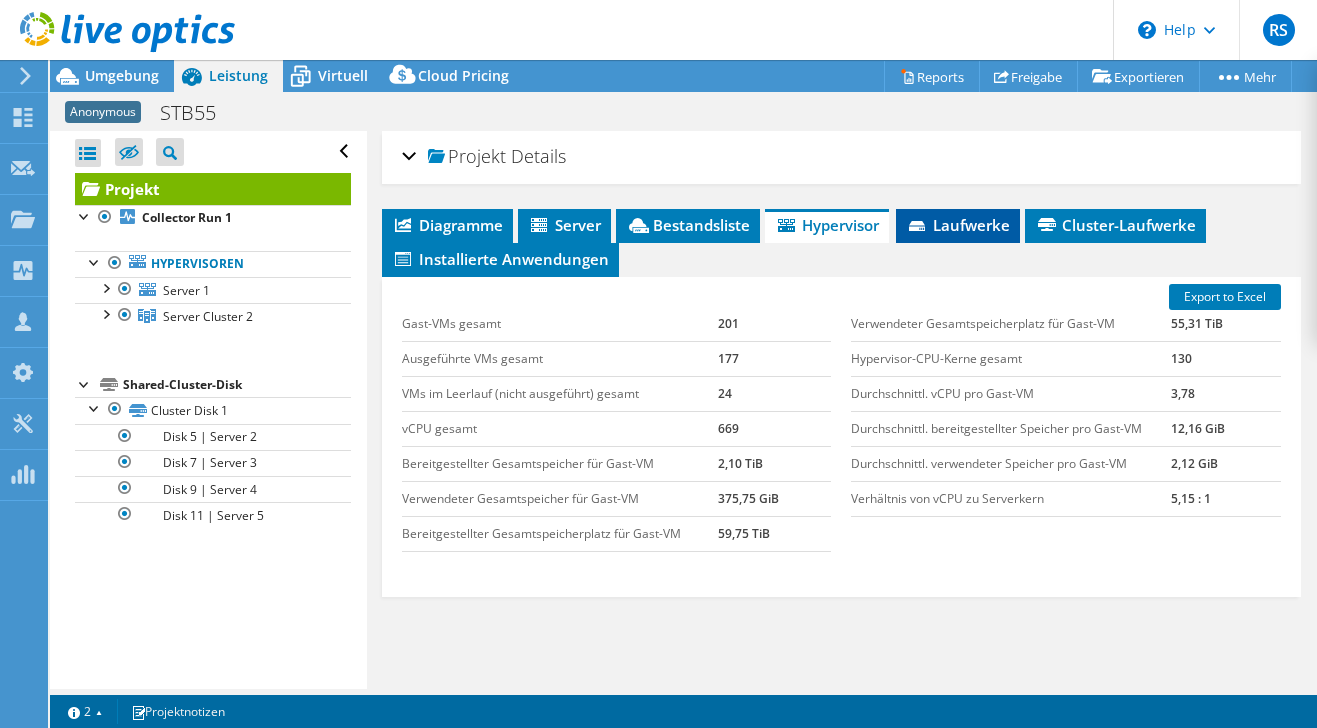 click on "Laufwerke" at bounding box center (958, 225) 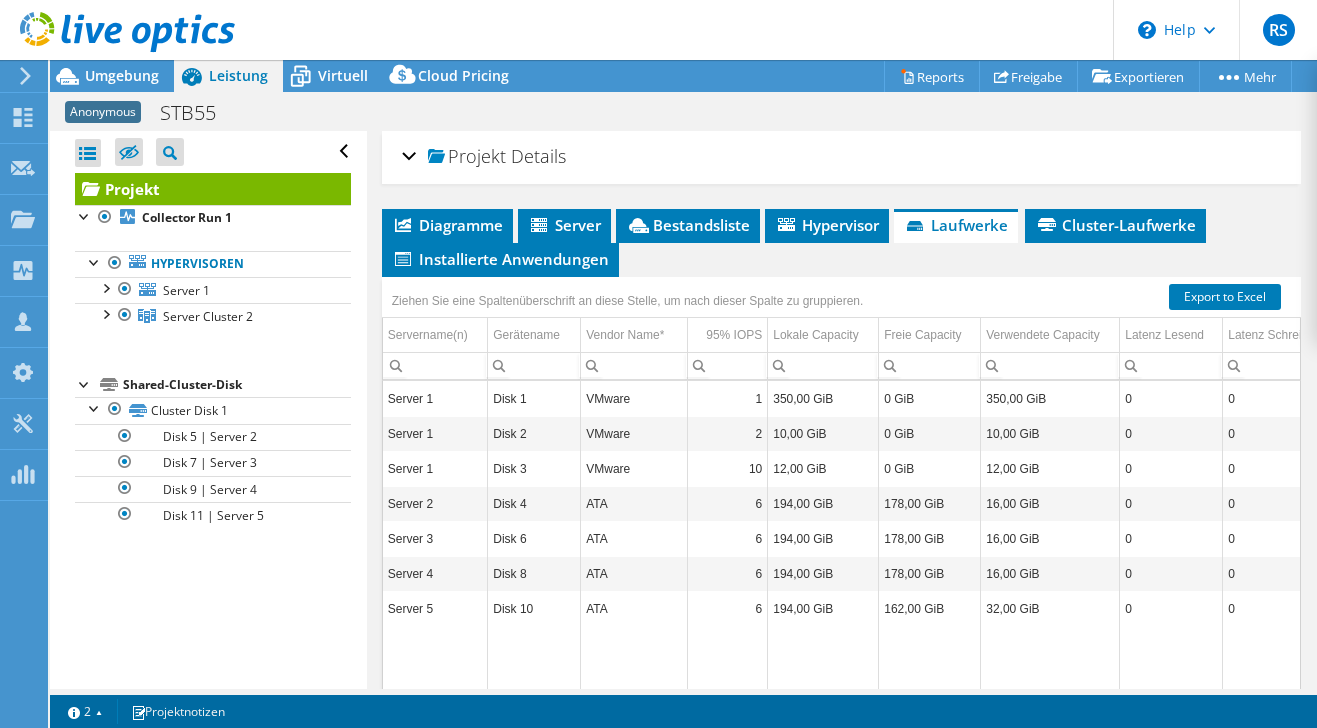 scroll, scrollTop: 8, scrollLeft: 0, axis: vertical 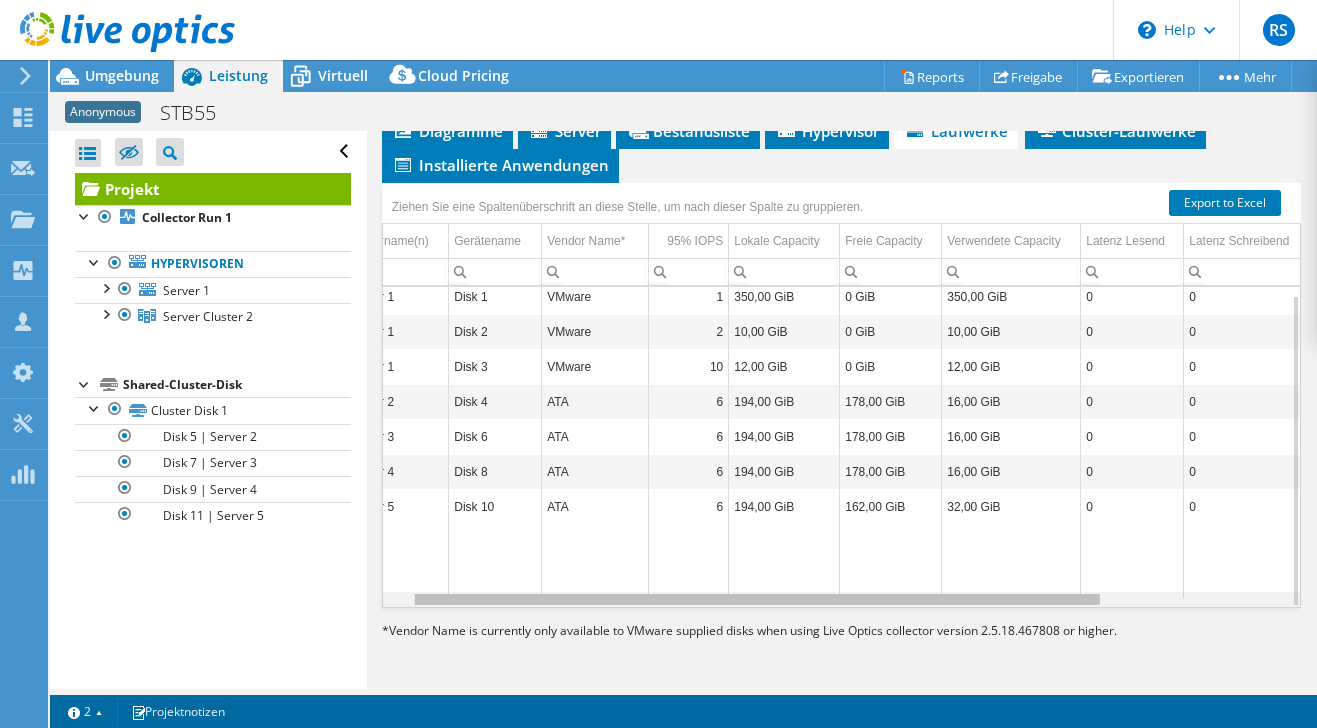 drag, startPoint x: 782, startPoint y: 601, endPoint x: 876, endPoint y: 621, distance: 96.10411 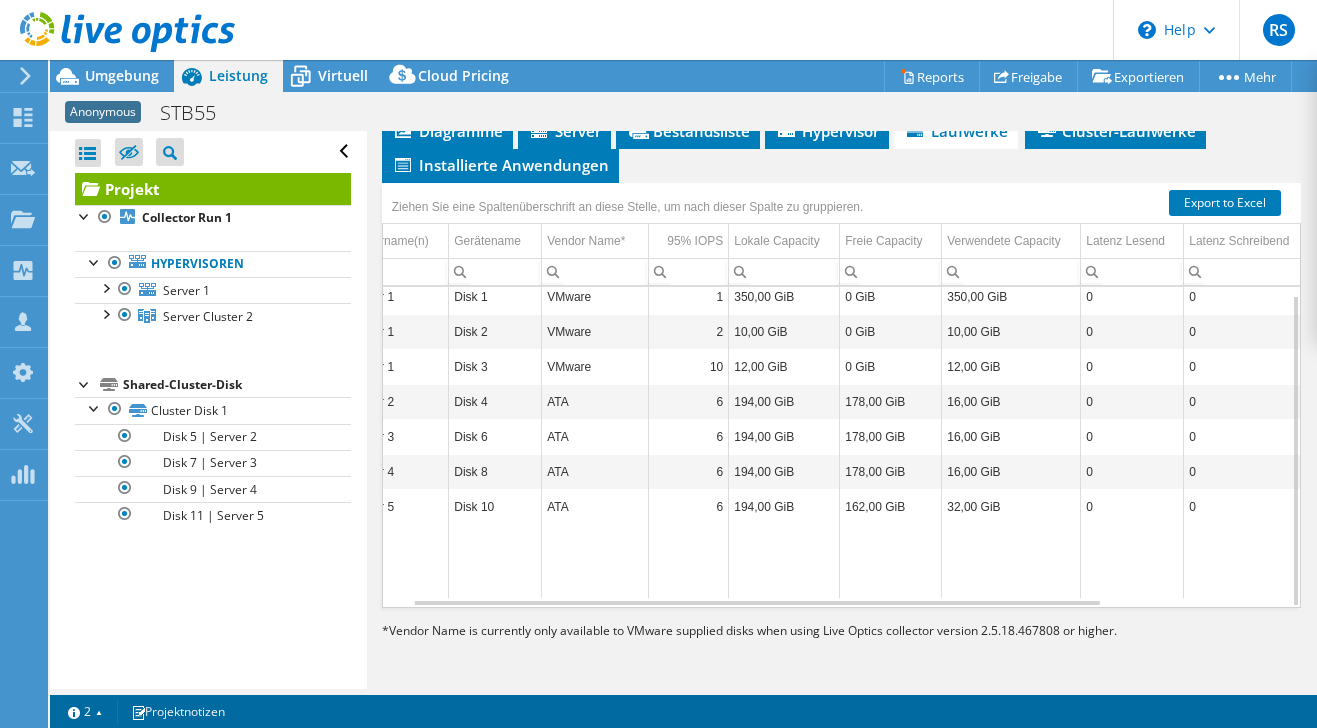 scroll, scrollTop: 0, scrollLeft: 39, axis: horizontal 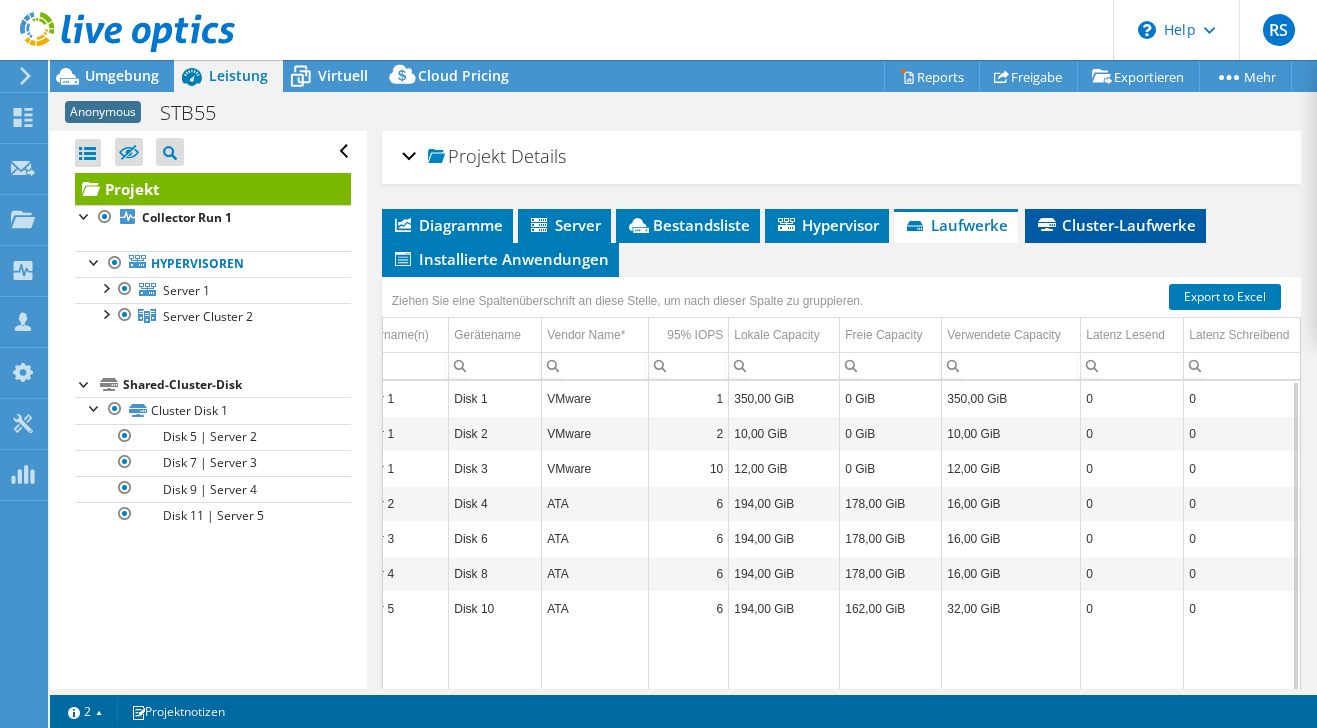 click on "Cluster-Laufwerke" at bounding box center (1115, 225) 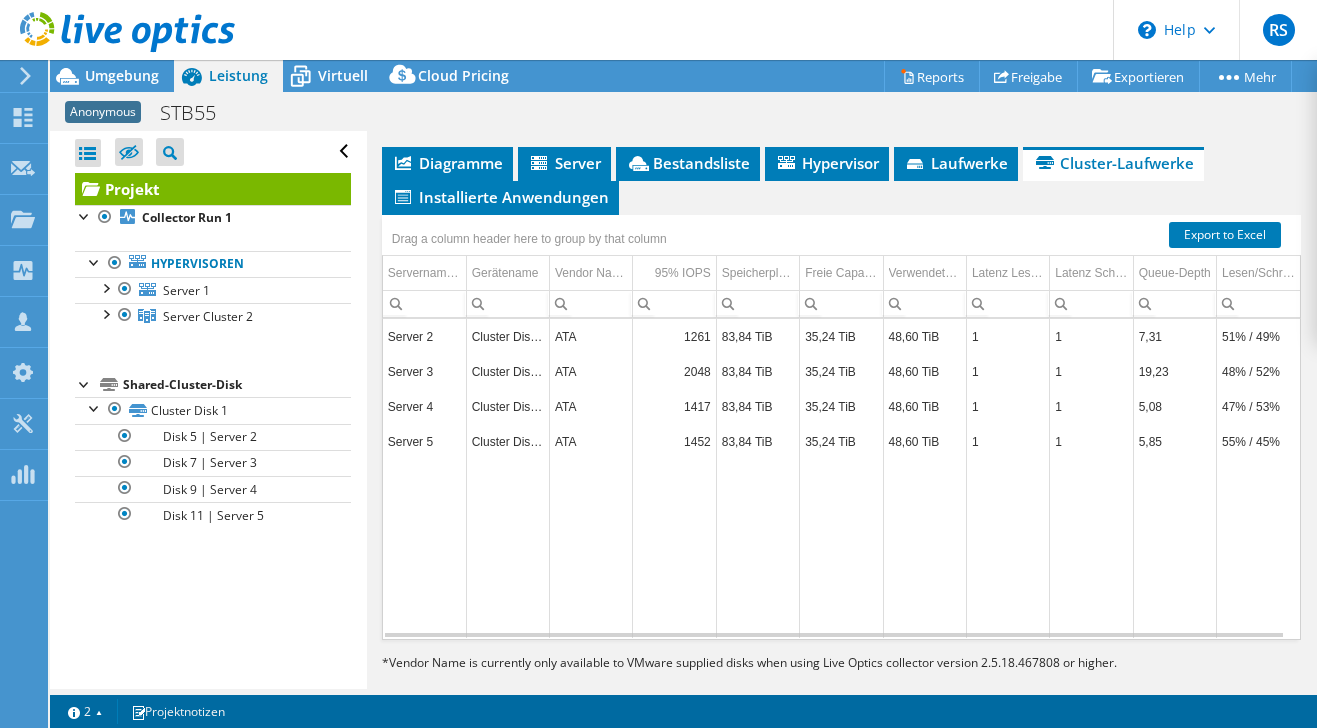 scroll, scrollTop: 94, scrollLeft: 0, axis: vertical 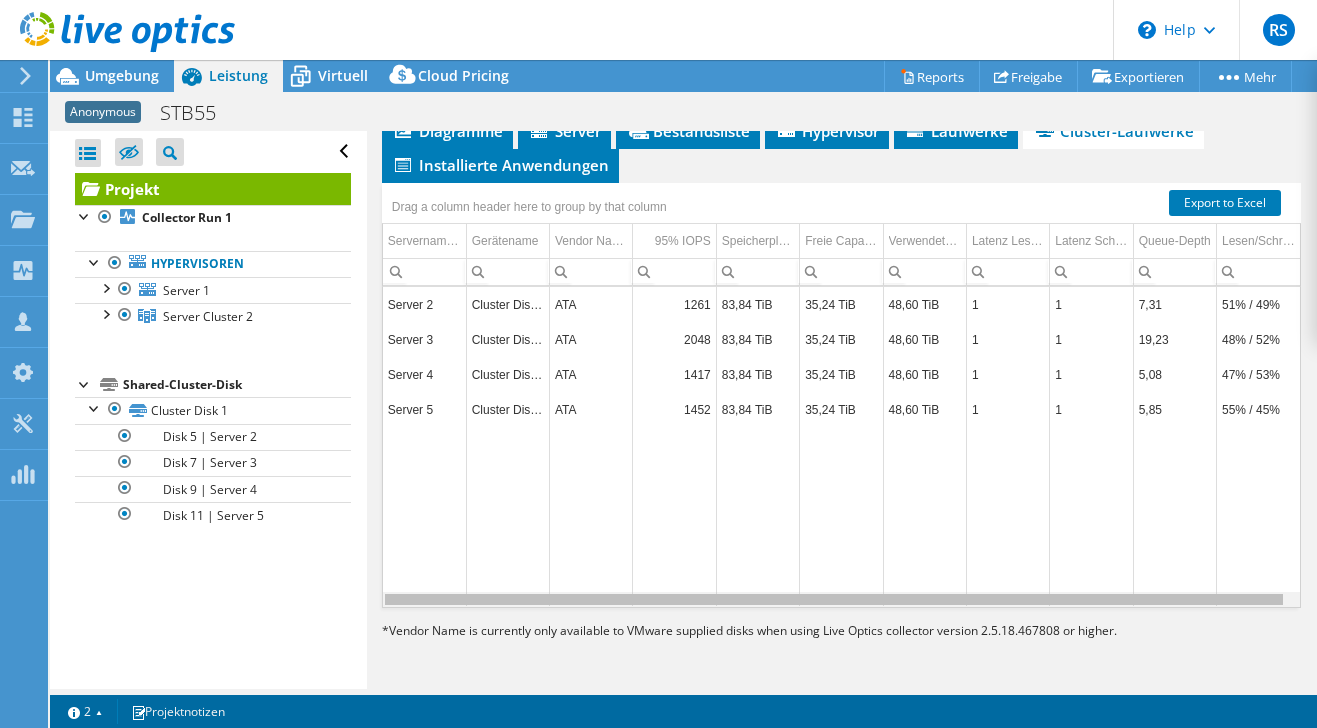 drag, startPoint x: 718, startPoint y: 600, endPoint x: 929, endPoint y: 589, distance: 211.28653 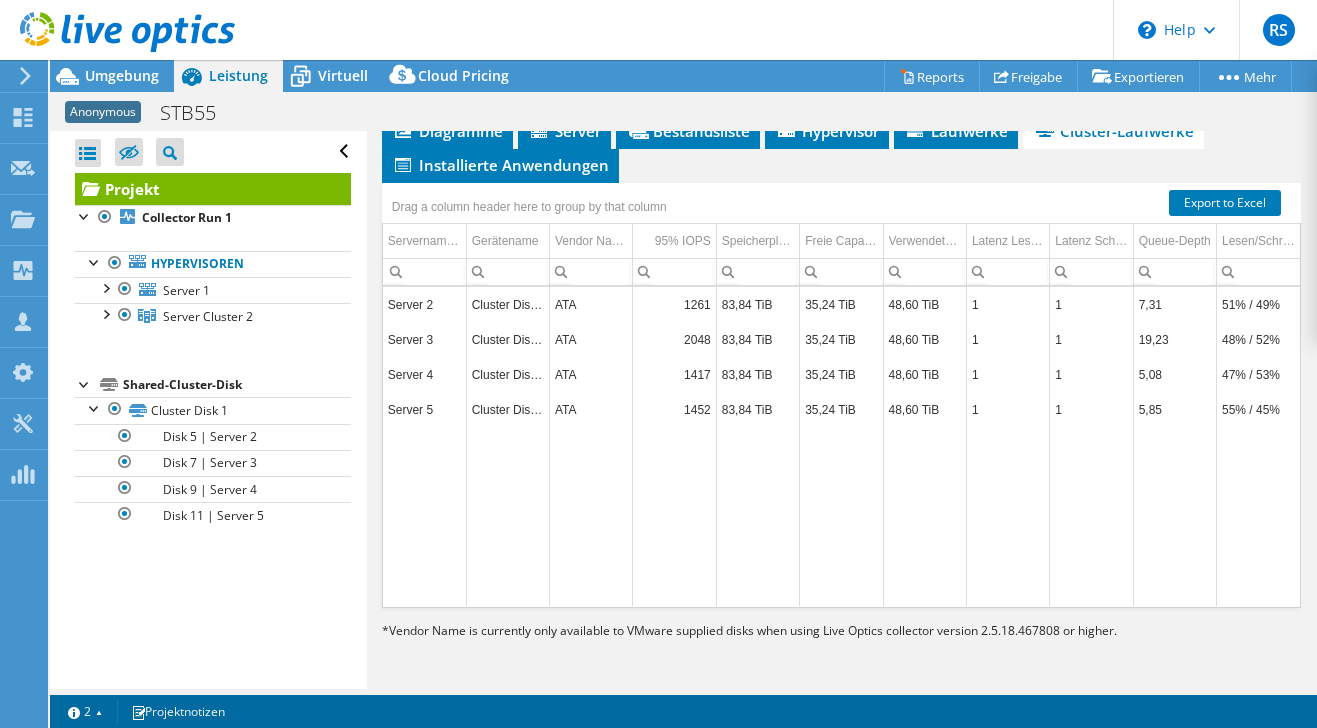 scroll, scrollTop: 0, scrollLeft: 0, axis: both 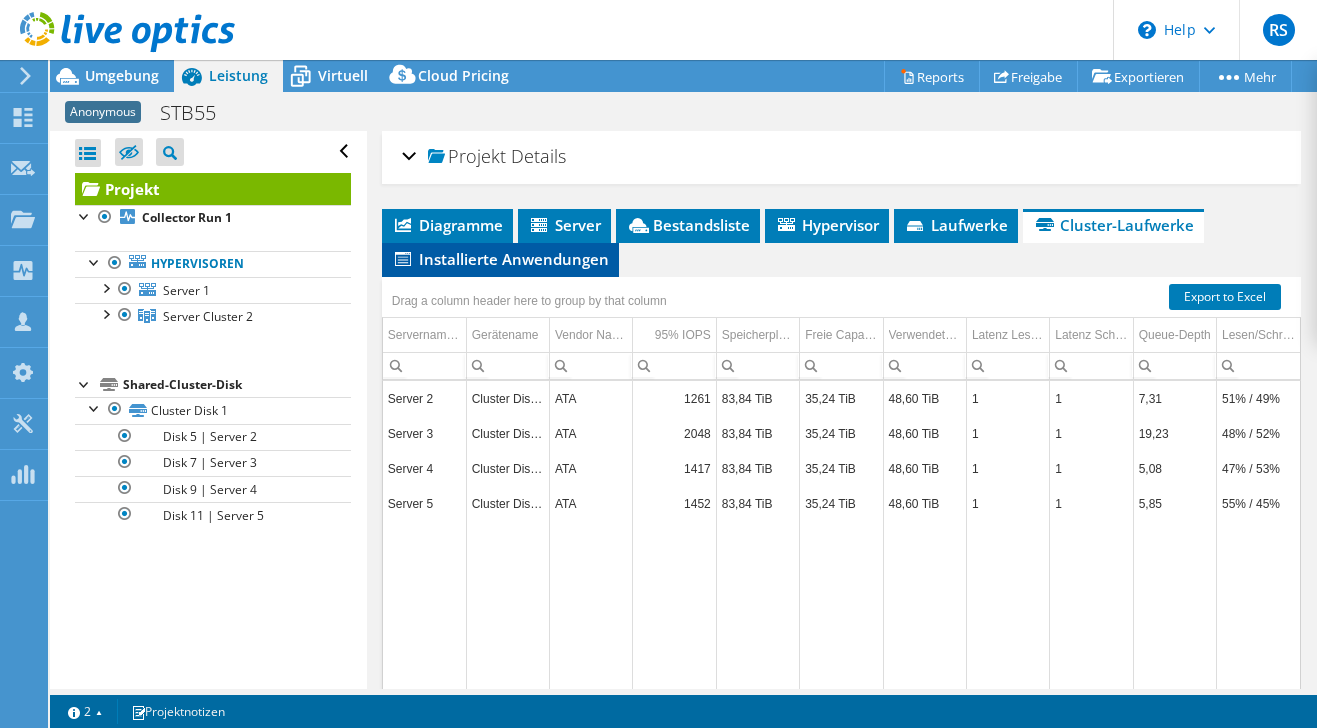 click on "Installierte Anwendungen" at bounding box center [500, 259] 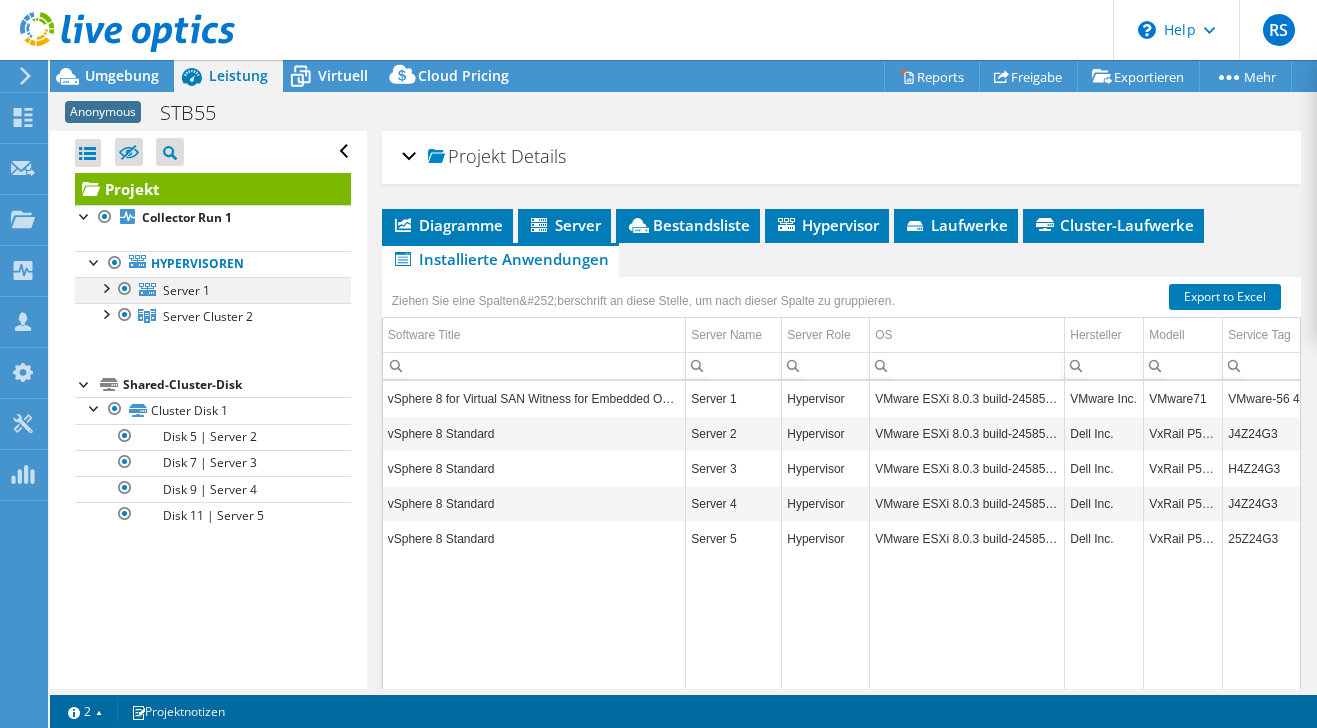 click at bounding box center (125, 289) 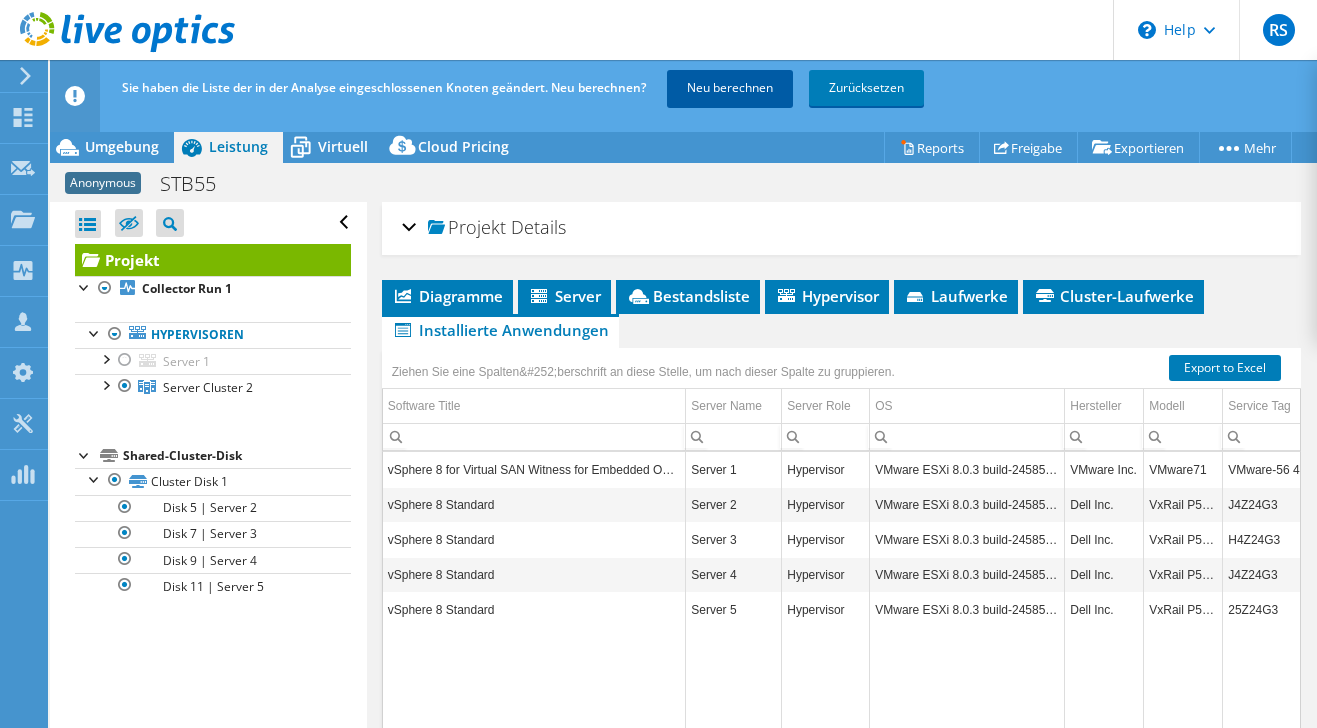 click on "Neu berechnen" at bounding box center [730, 88] 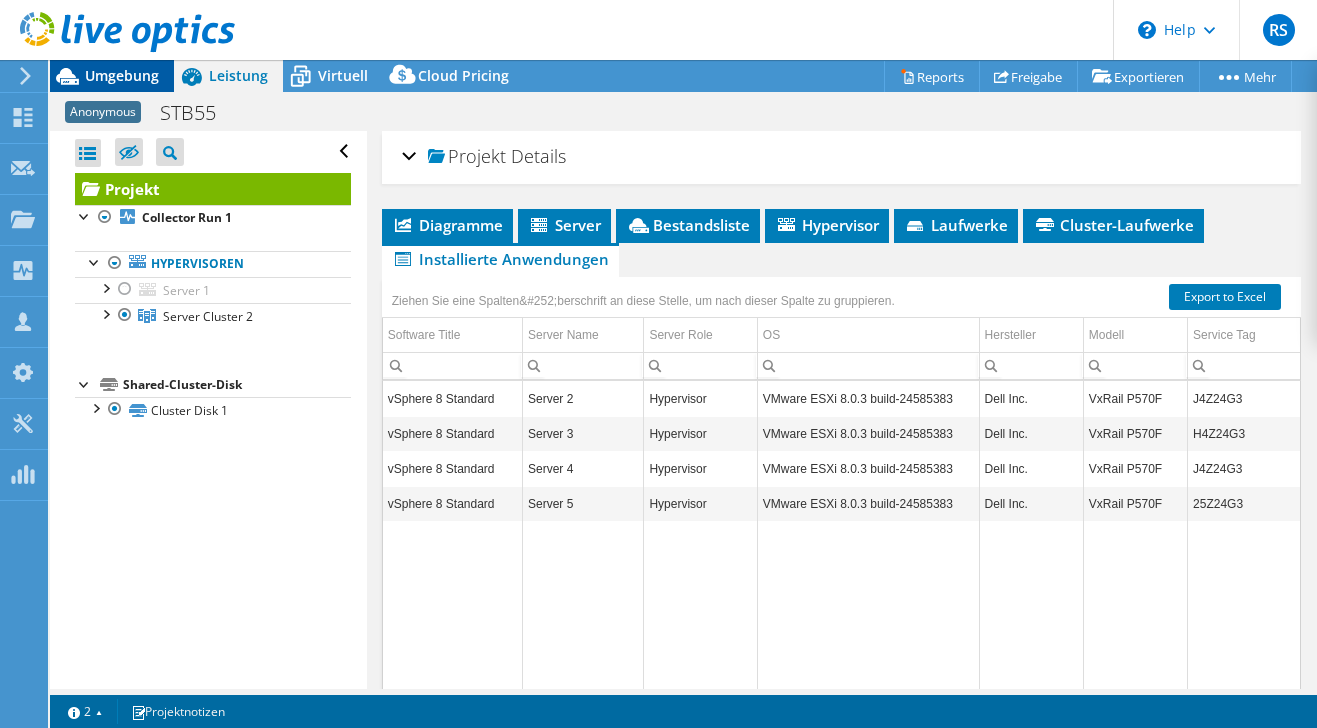 click on "Umgebung" at bounding box center (122, 75) 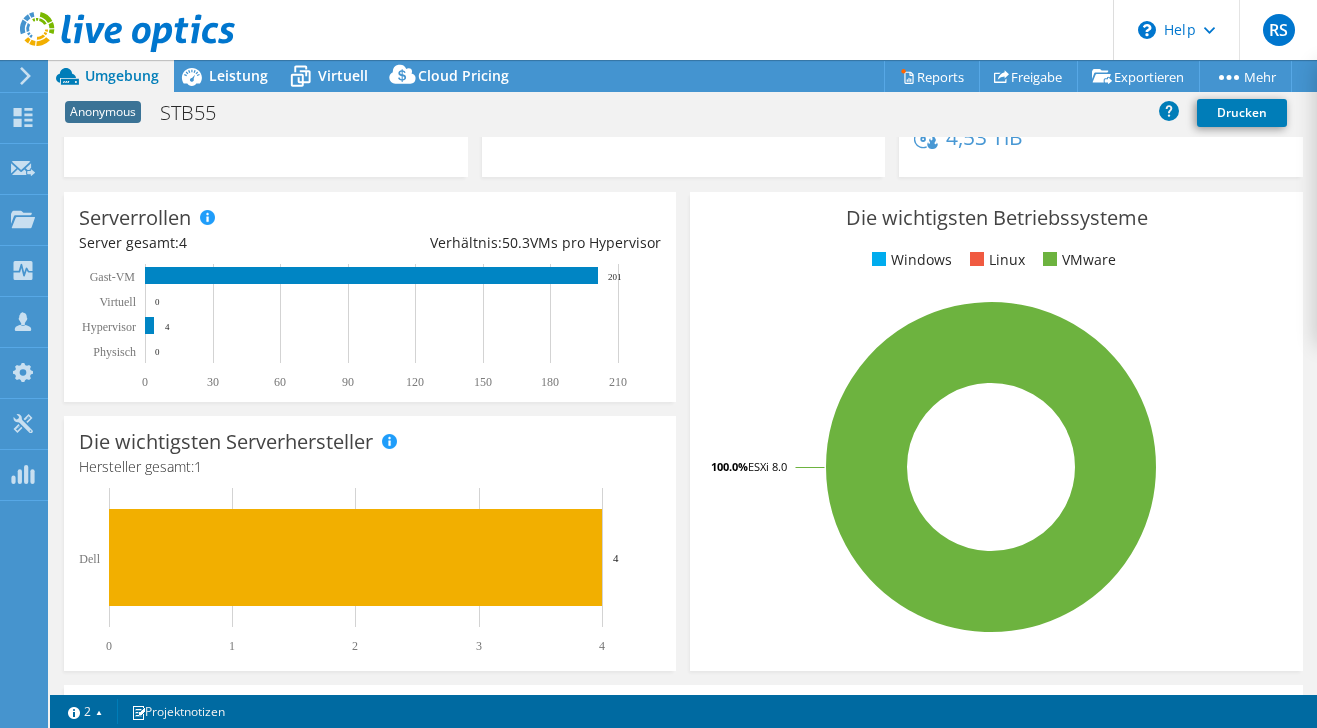 scroll, scrollTop: 0, scrollLeft: 0, axis: both 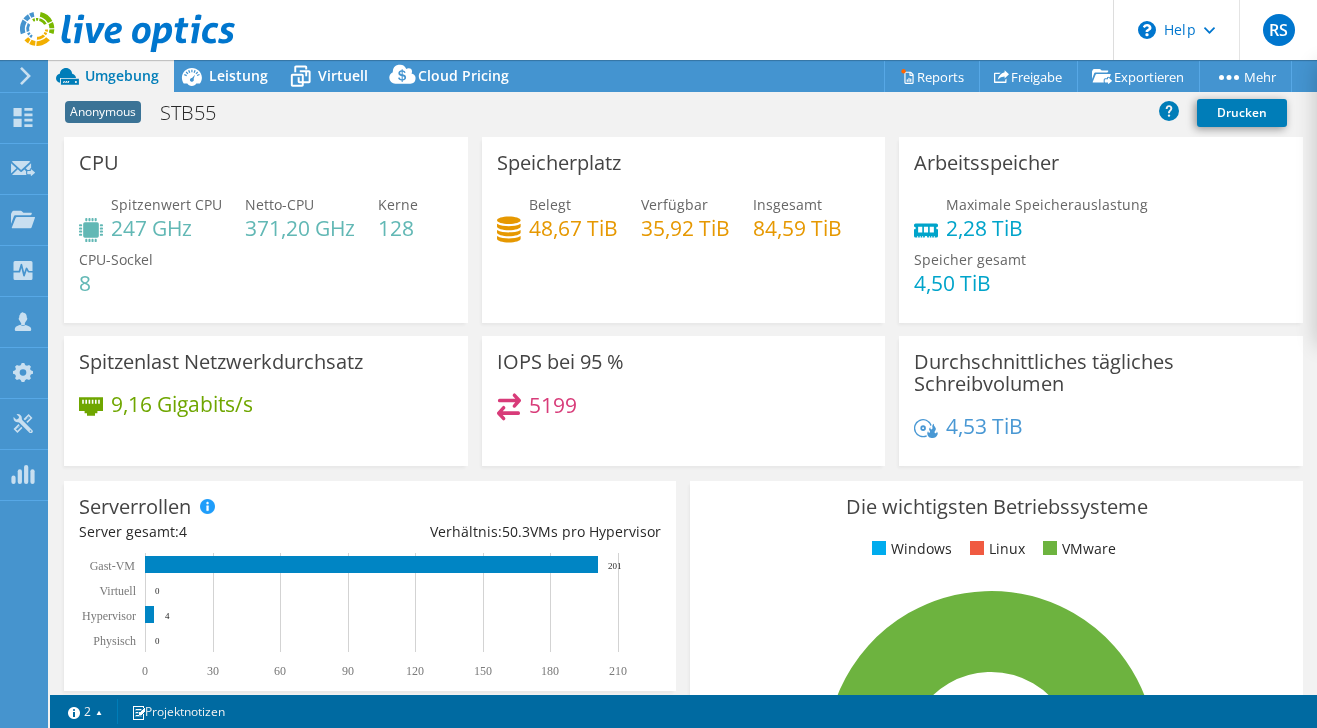 click on "RS
Vertriebspartner
[FIRST] [LAST]
[FIRST].[LAST]@[example.com]
TD Azlan
My Profile
Log Out
\n
Help
Explore Helpful Articles
Contact Support" at bounding box center [658, 30] 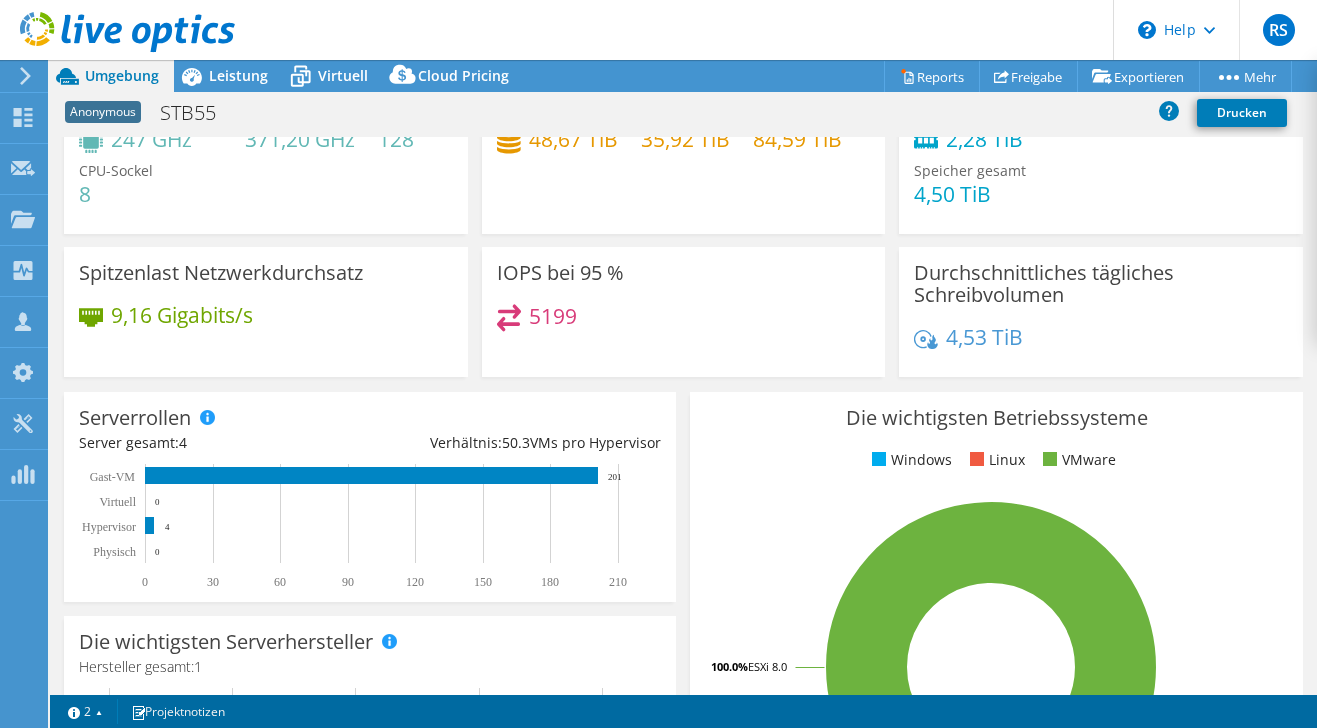 scroll, scrollTop: 0, scrollLeft: 0, axis: both 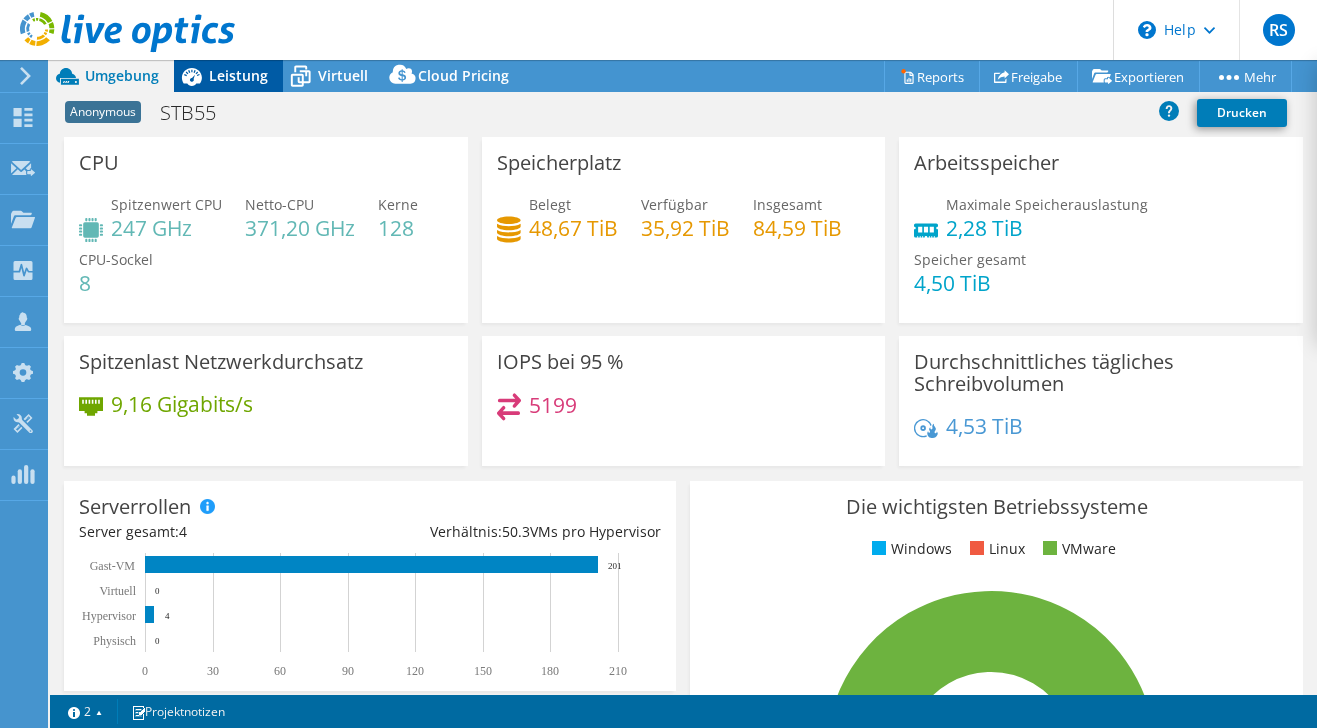 click on "Leistung" at bounding box center [238, 75] 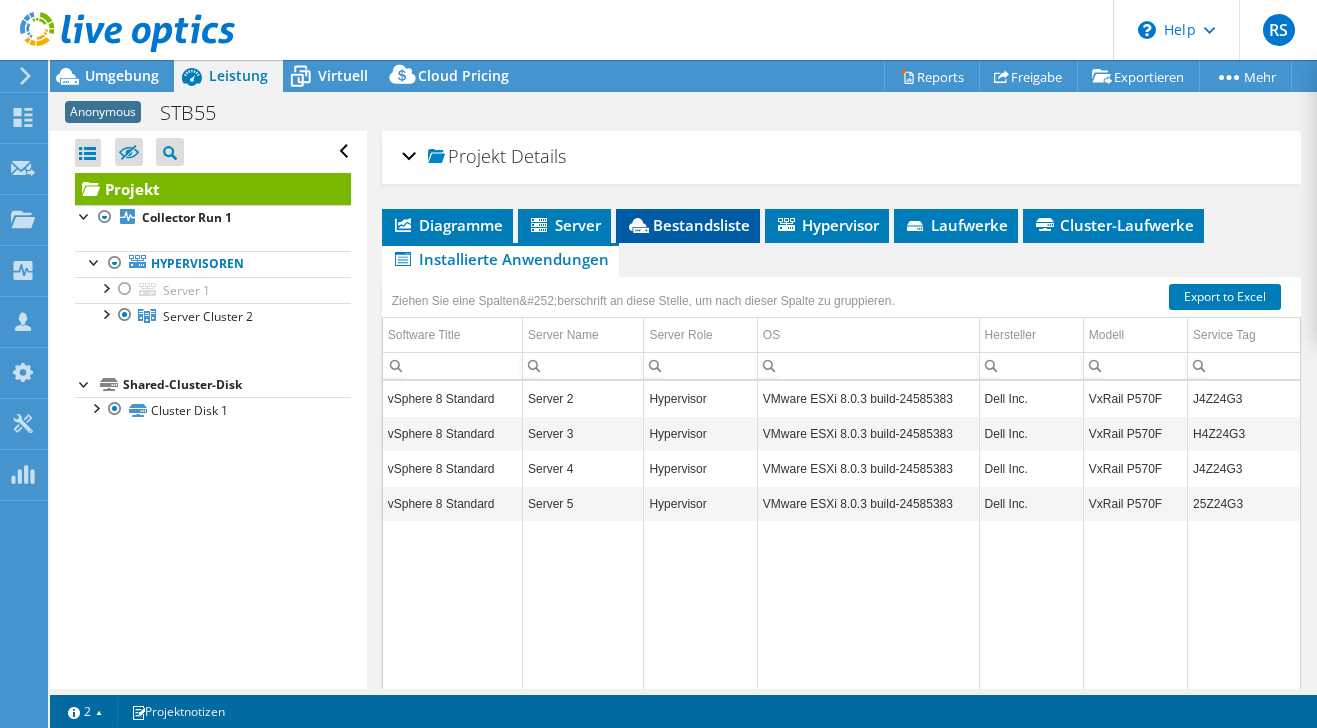 click on "Bestandsliste" at bounding box center [688, 225] 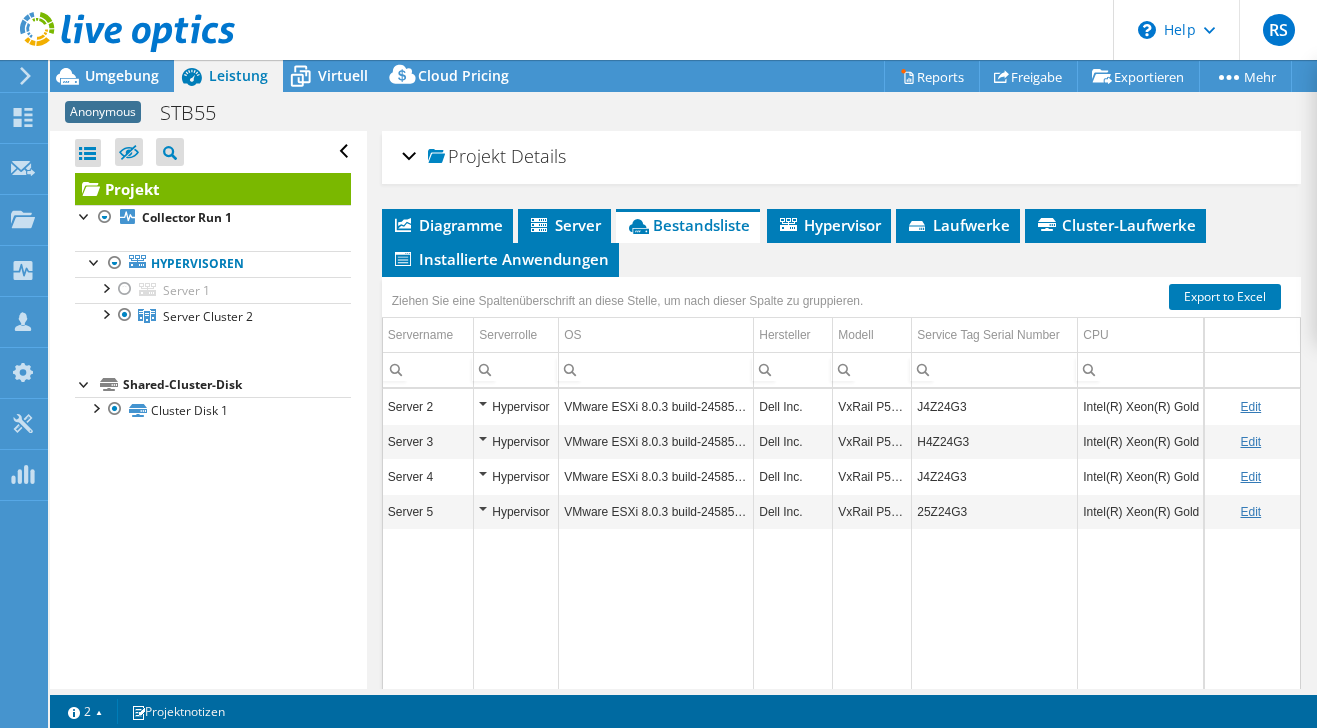 click on "Alle öffnen
Alle schließen
Ausgeschlossene Knoten verbergen
Projektbaumfilter" at bounding box center (208, 410) 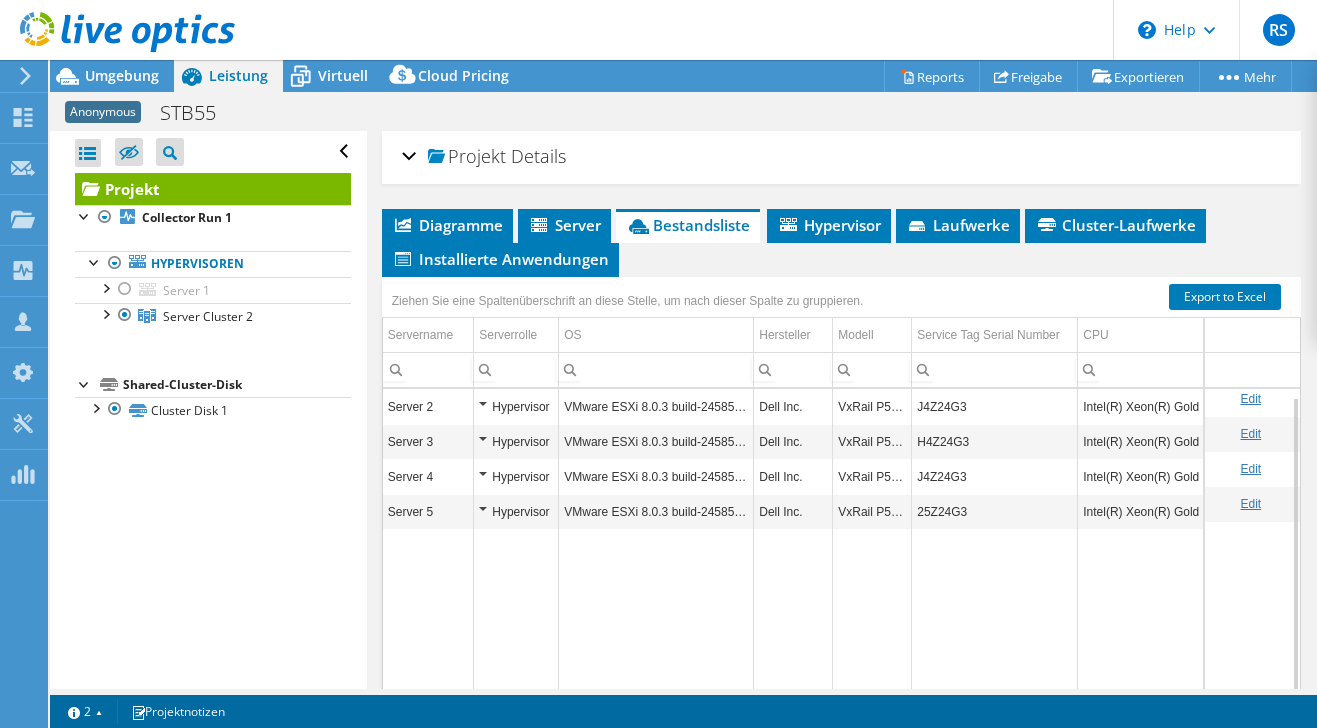 scroll, scrollTop: 8, scrollLeft: 0, axis: vertical 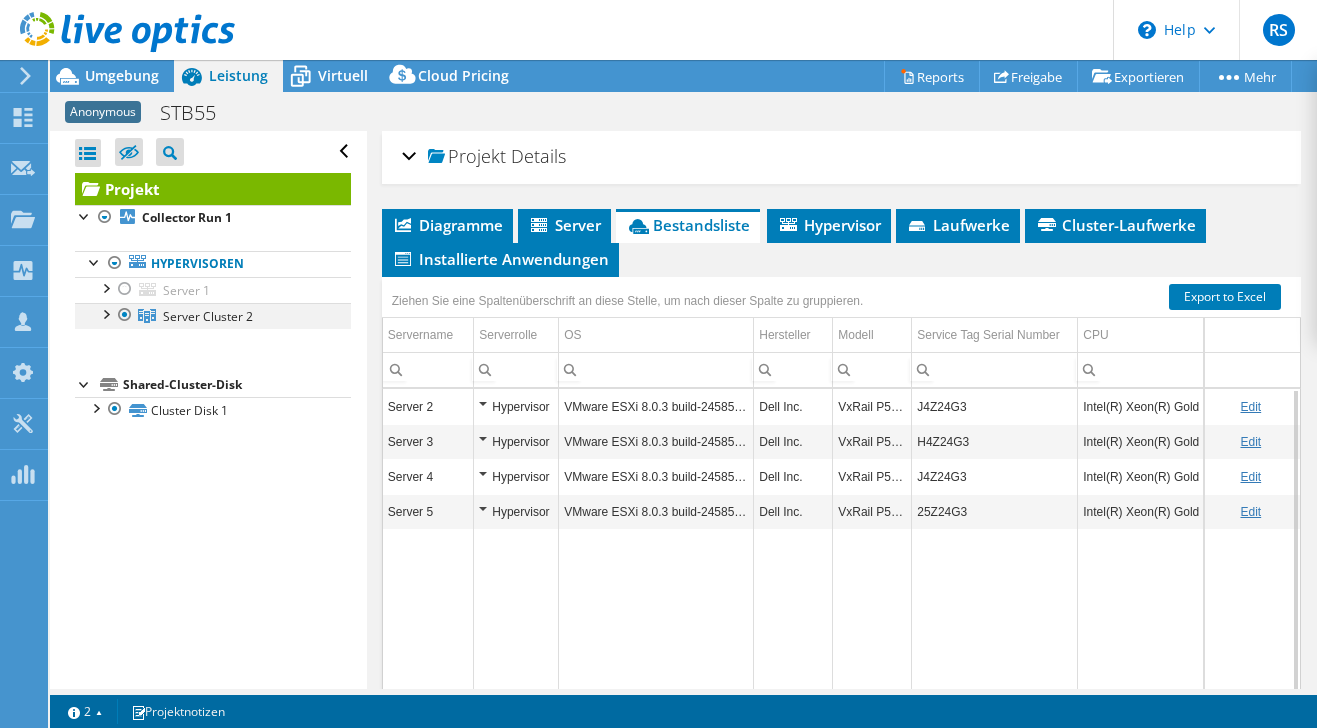click at bounding box center [105, 313] 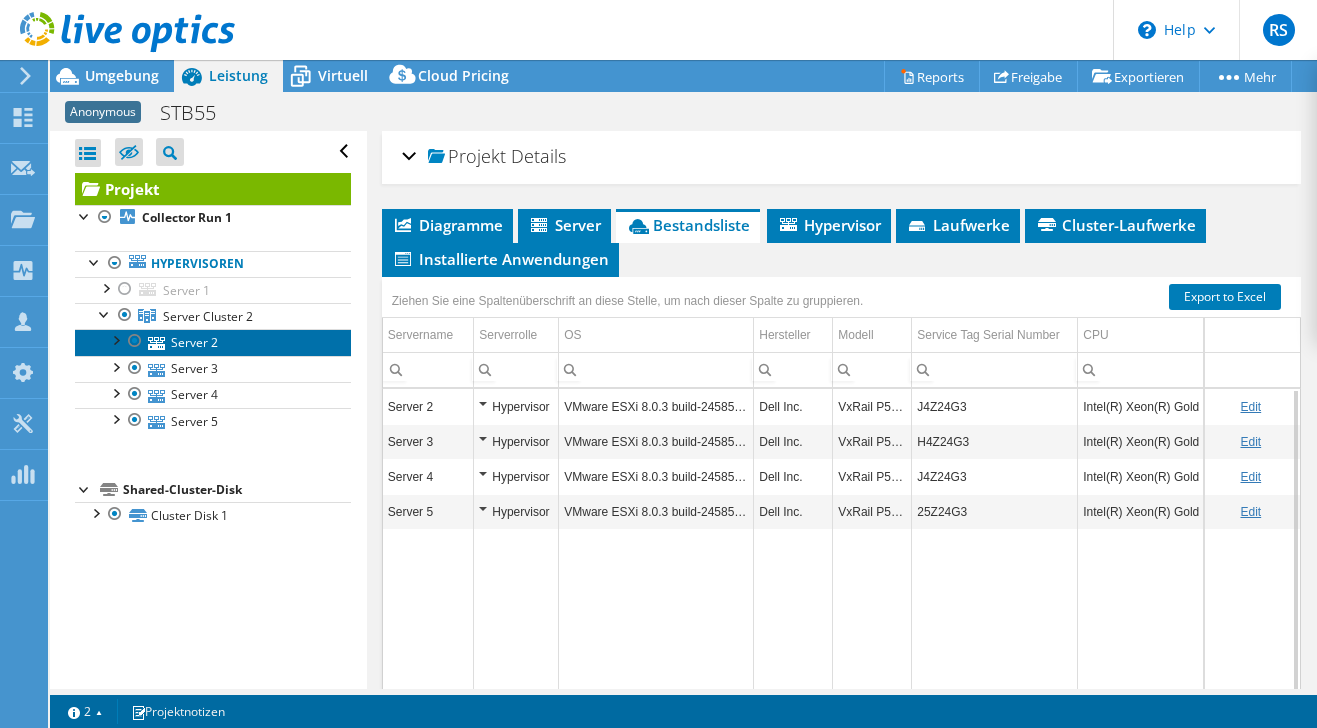 click on "Server 2" at bounding box center (213, 342) 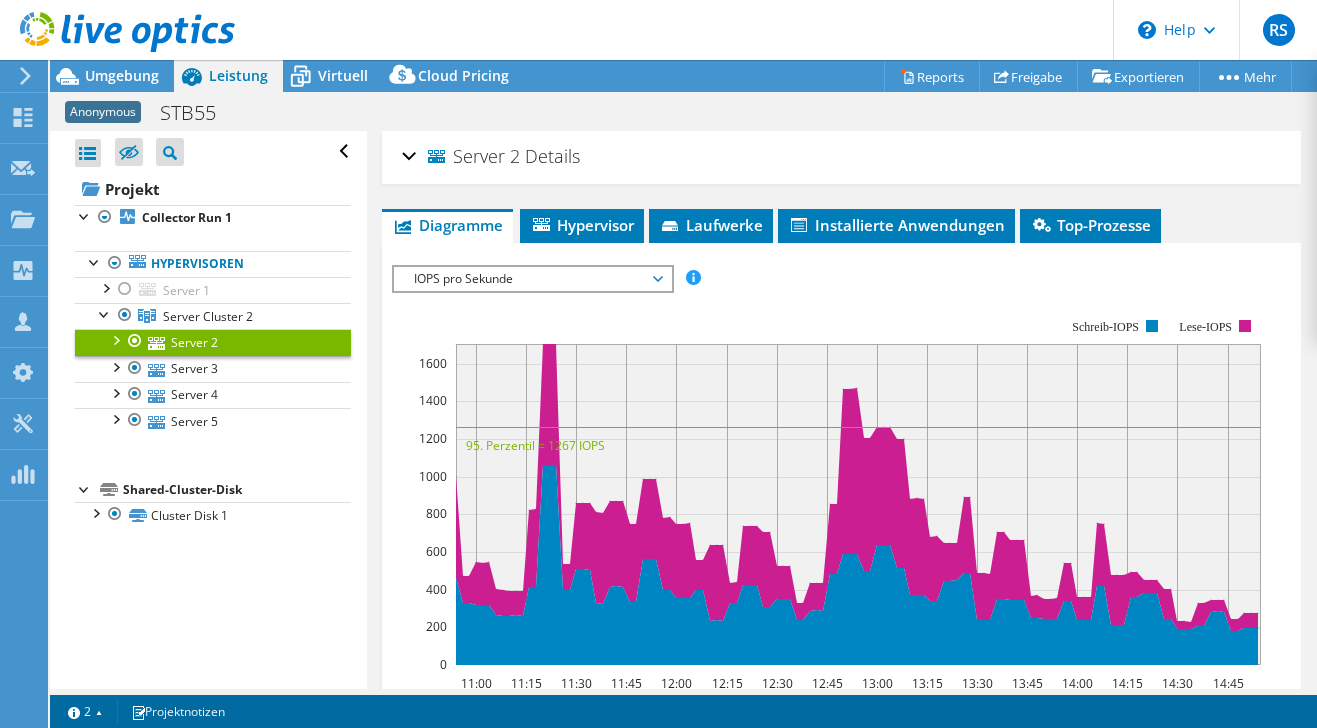 click on "Server 2
Details" at bounding box center [841, 157] 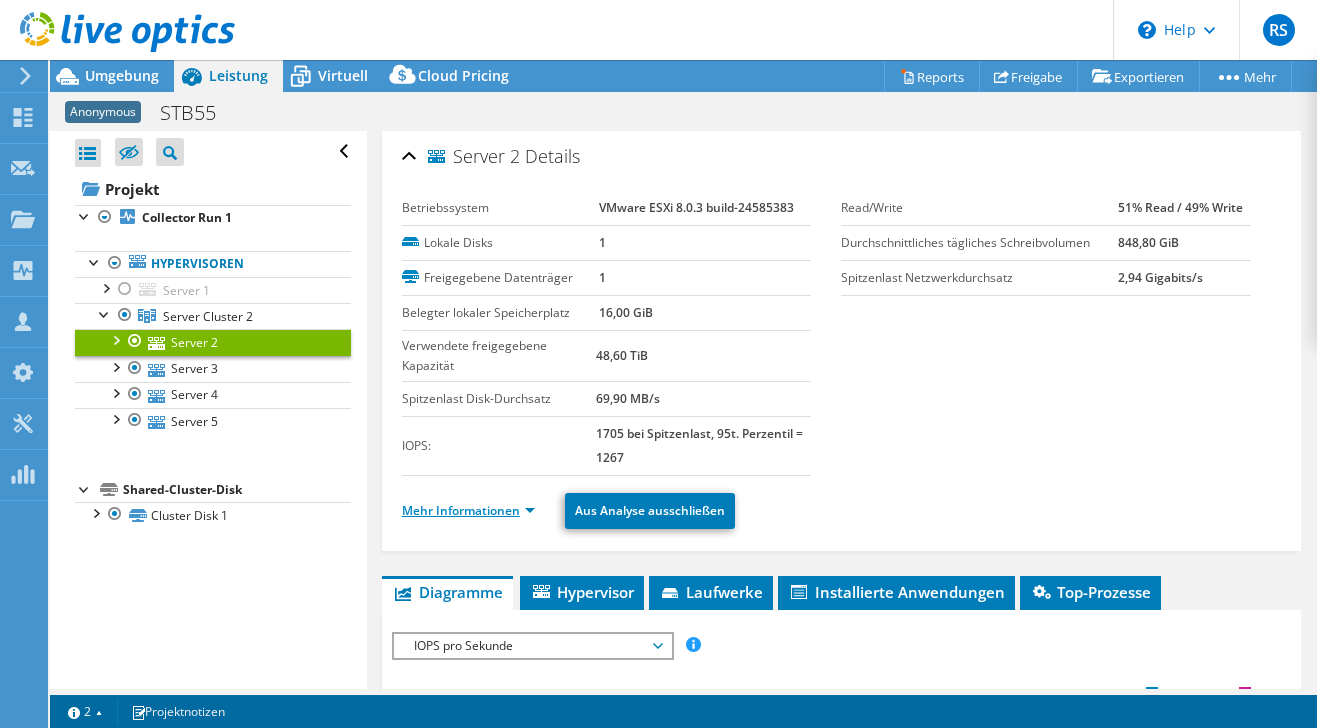 click on "Mehr Informationen" at bounding box center (468, 510) 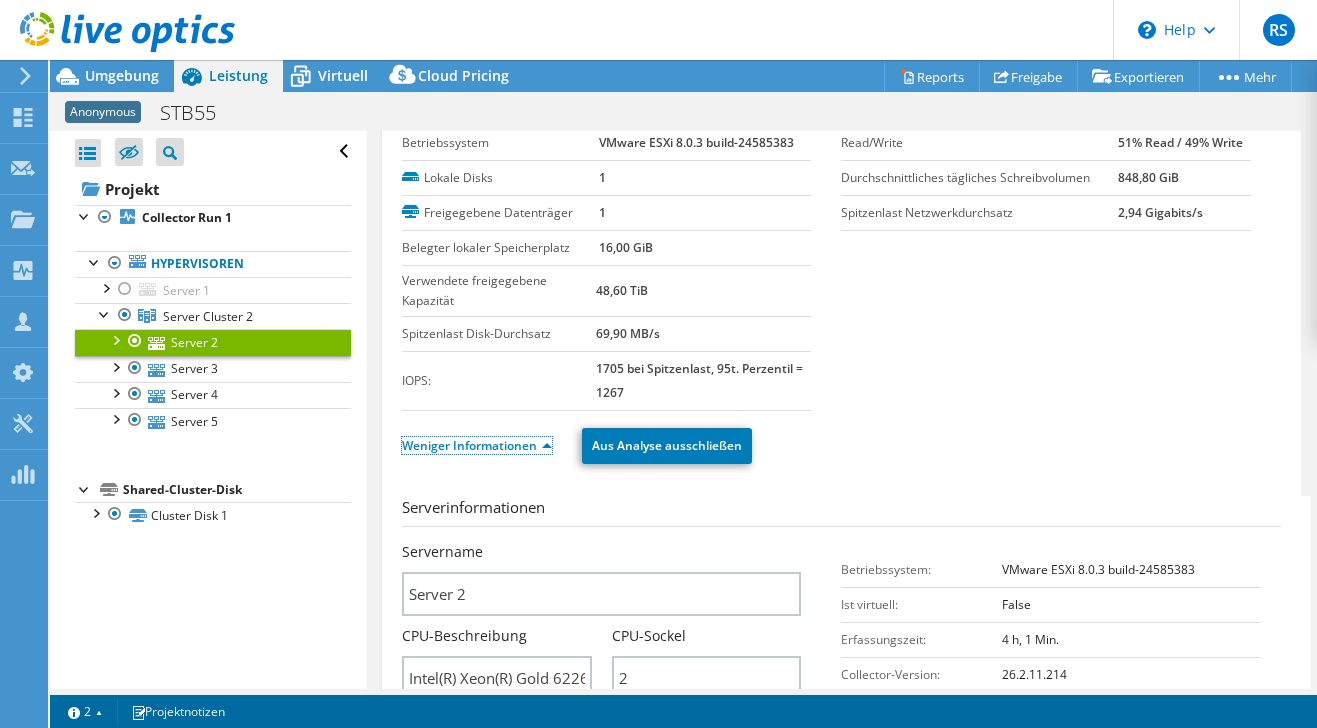 scroll, scrollTop: 0, scrollLeft: 0, axis: both 